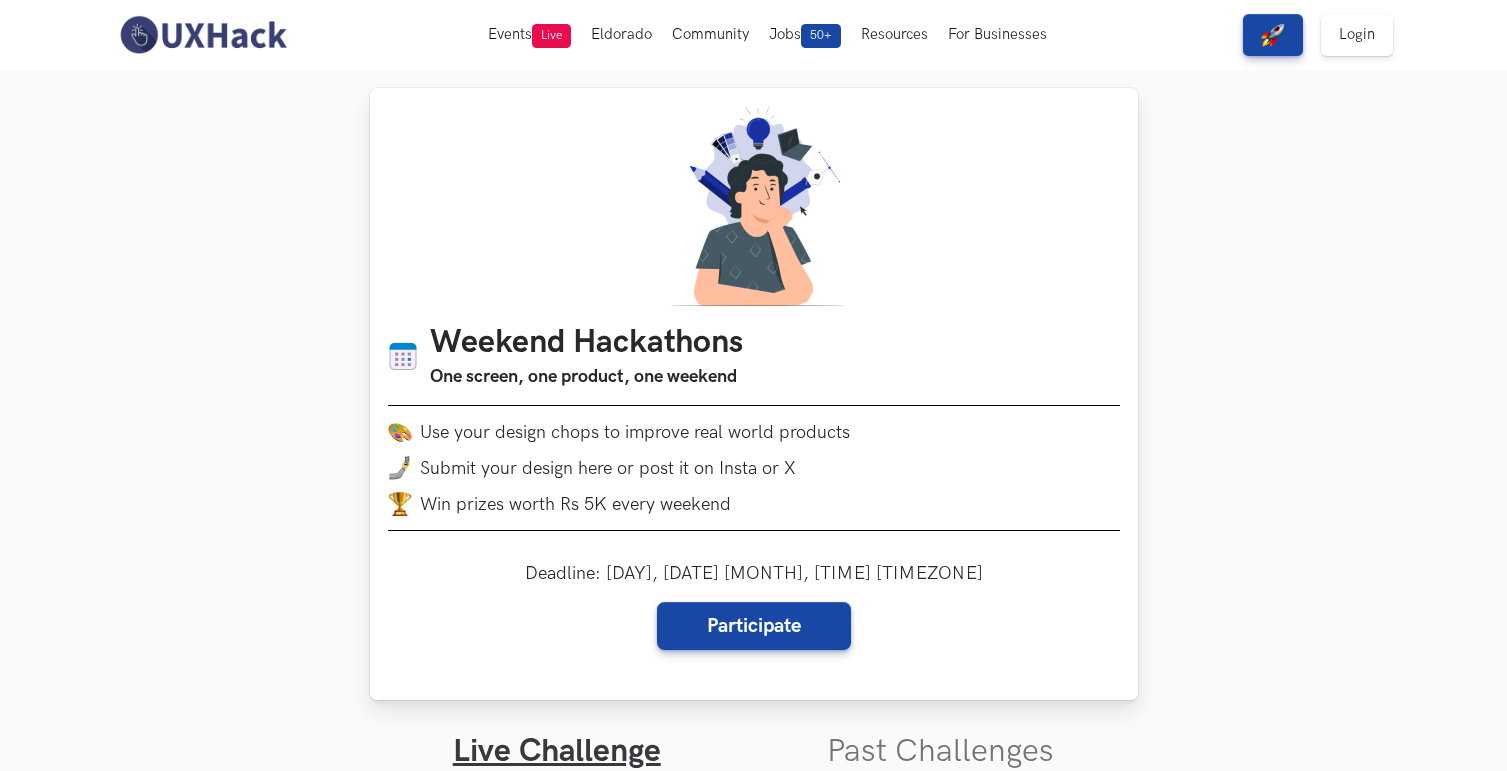 scroll, scrollTop: 308, scrollLeft: 0, axis: vertical 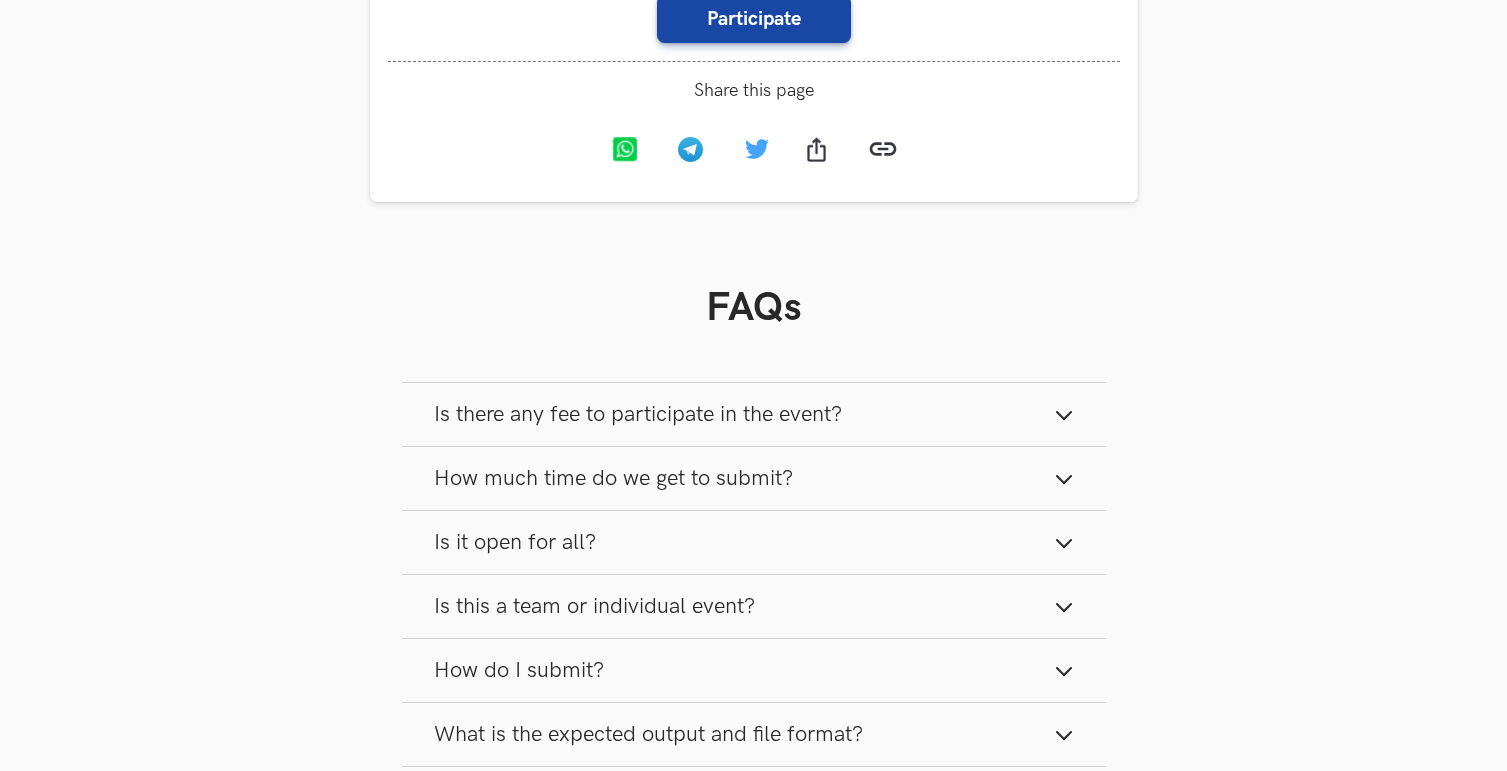 click on "Is there any fee to participate in the event?" at bounding box center (638, 414) 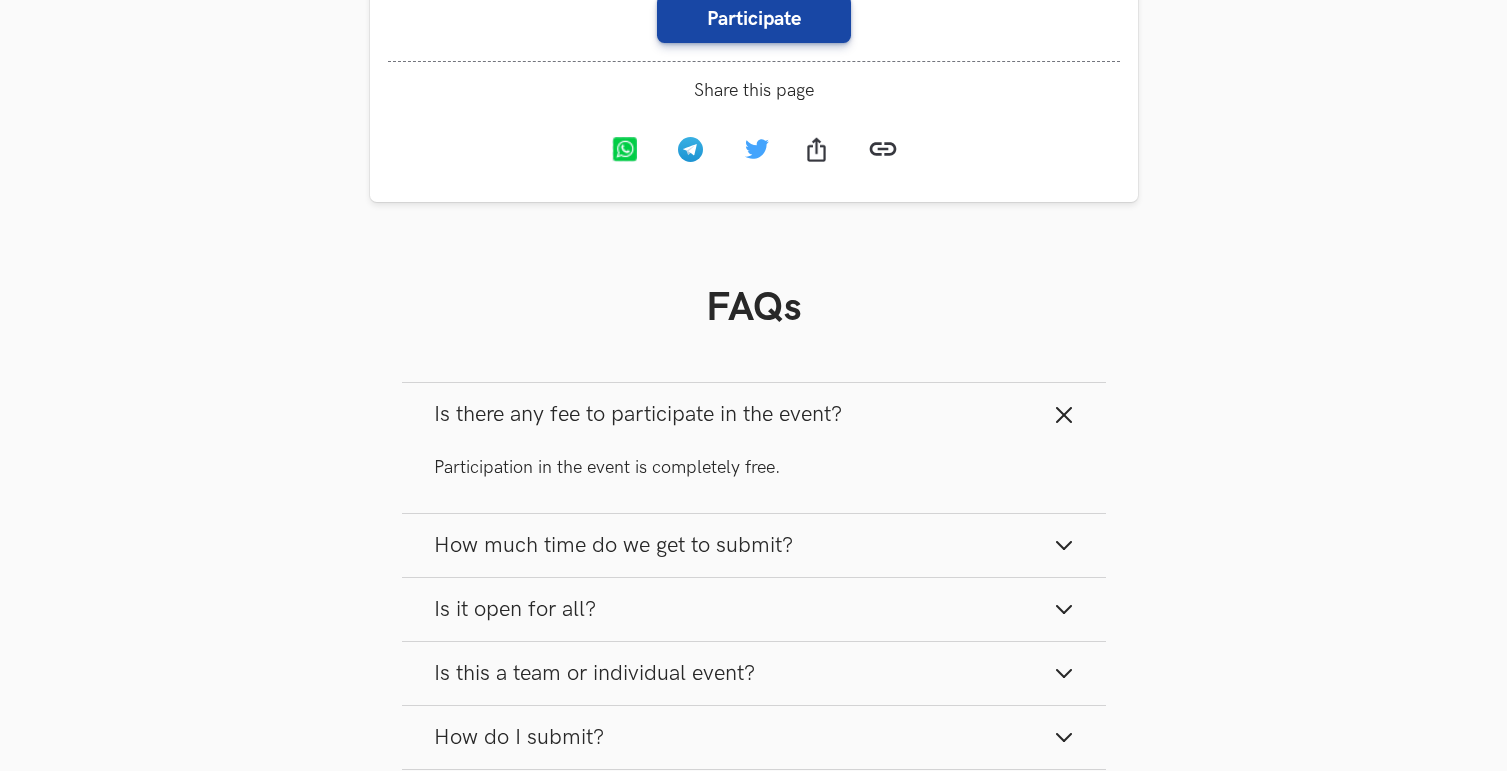 click on "How much time do we get to submit?" at bounding box center (613, 545) 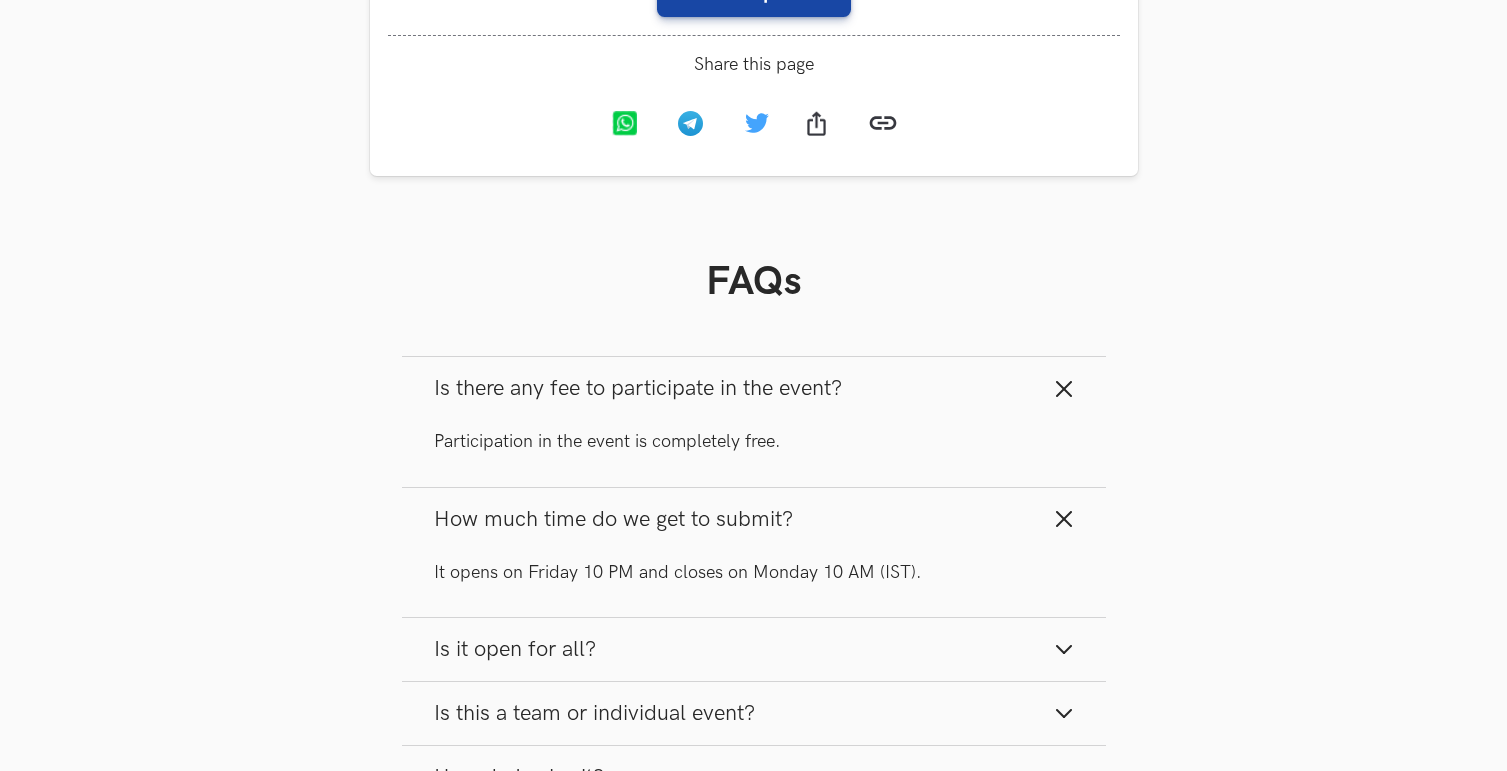 scroll, scrollTop: 1840, scrollLeft: 0, axis: vertical 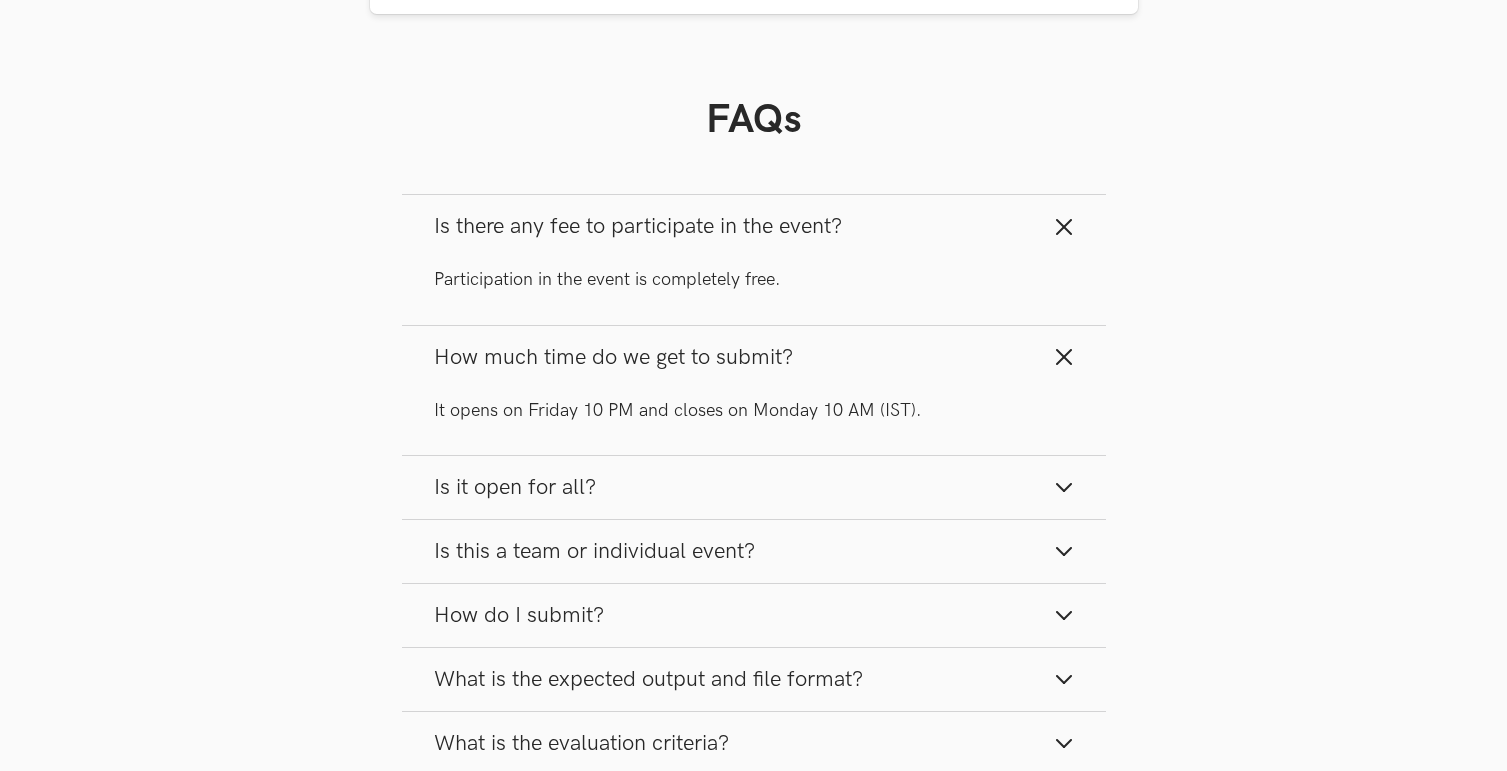 click on "Is it open for all?" at bounding box center (754, 487) 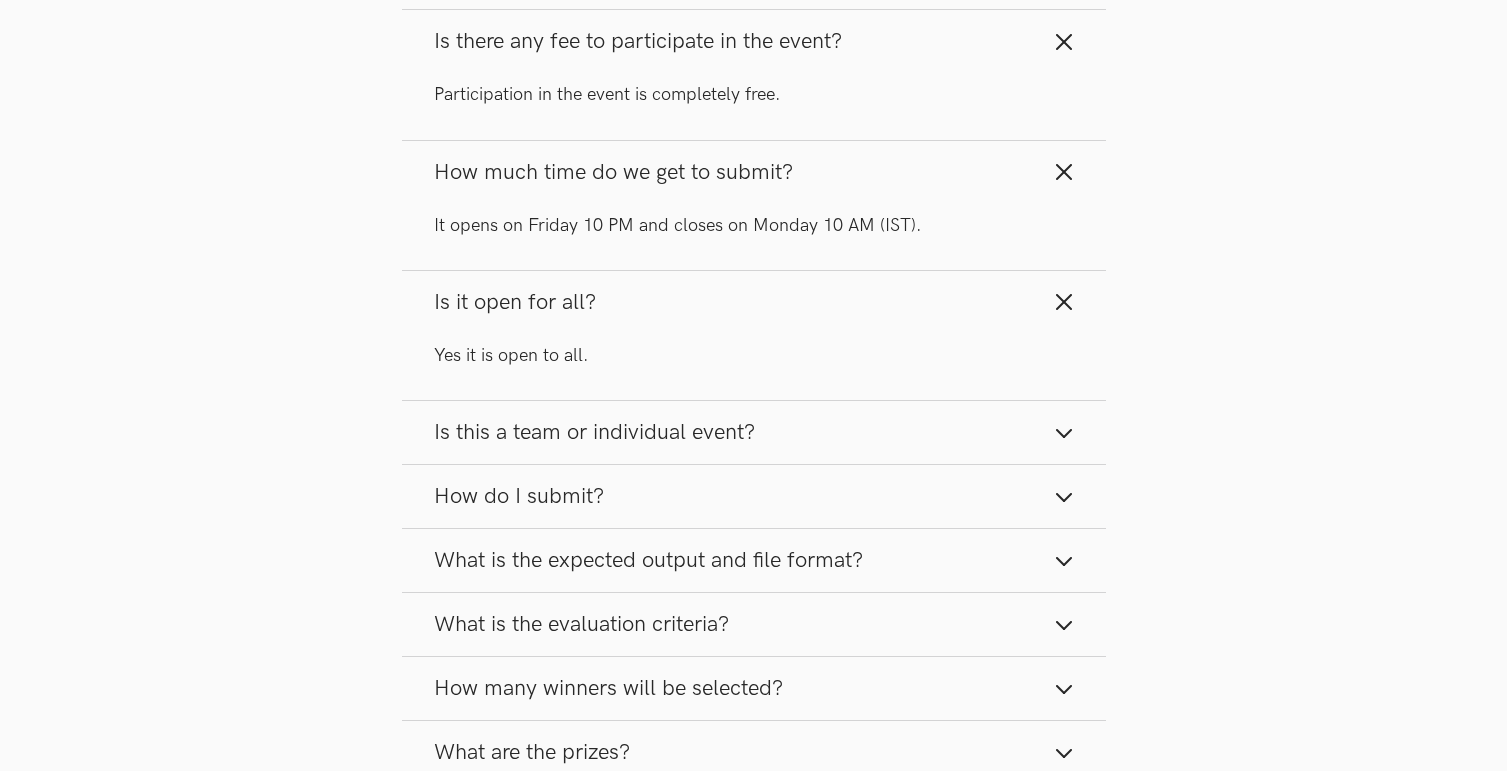 scroll, scrollTop: 2136, scrollLeft: 0, axis: vertical 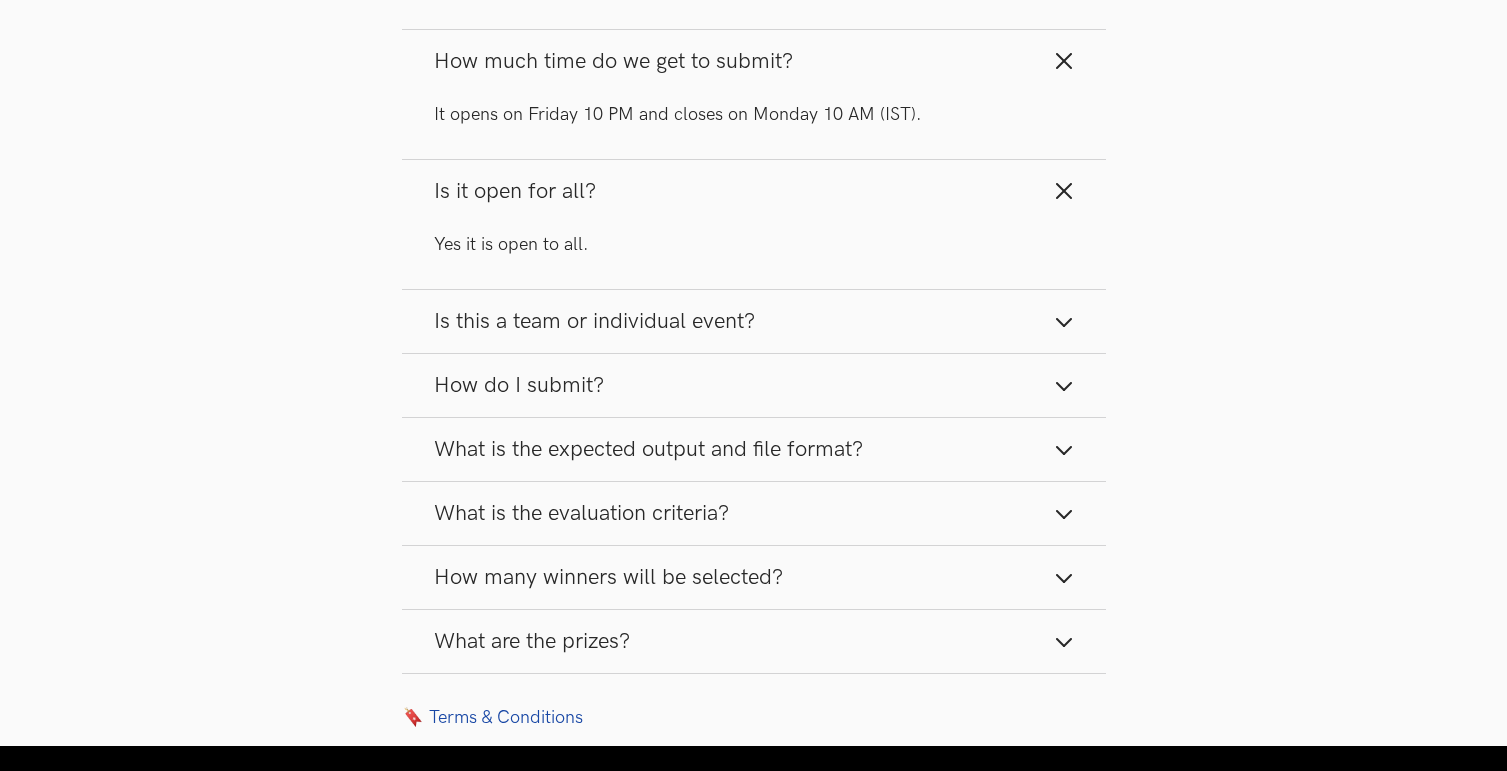 click on "Is this a team or individual event?" at bounding box center (594, 321) 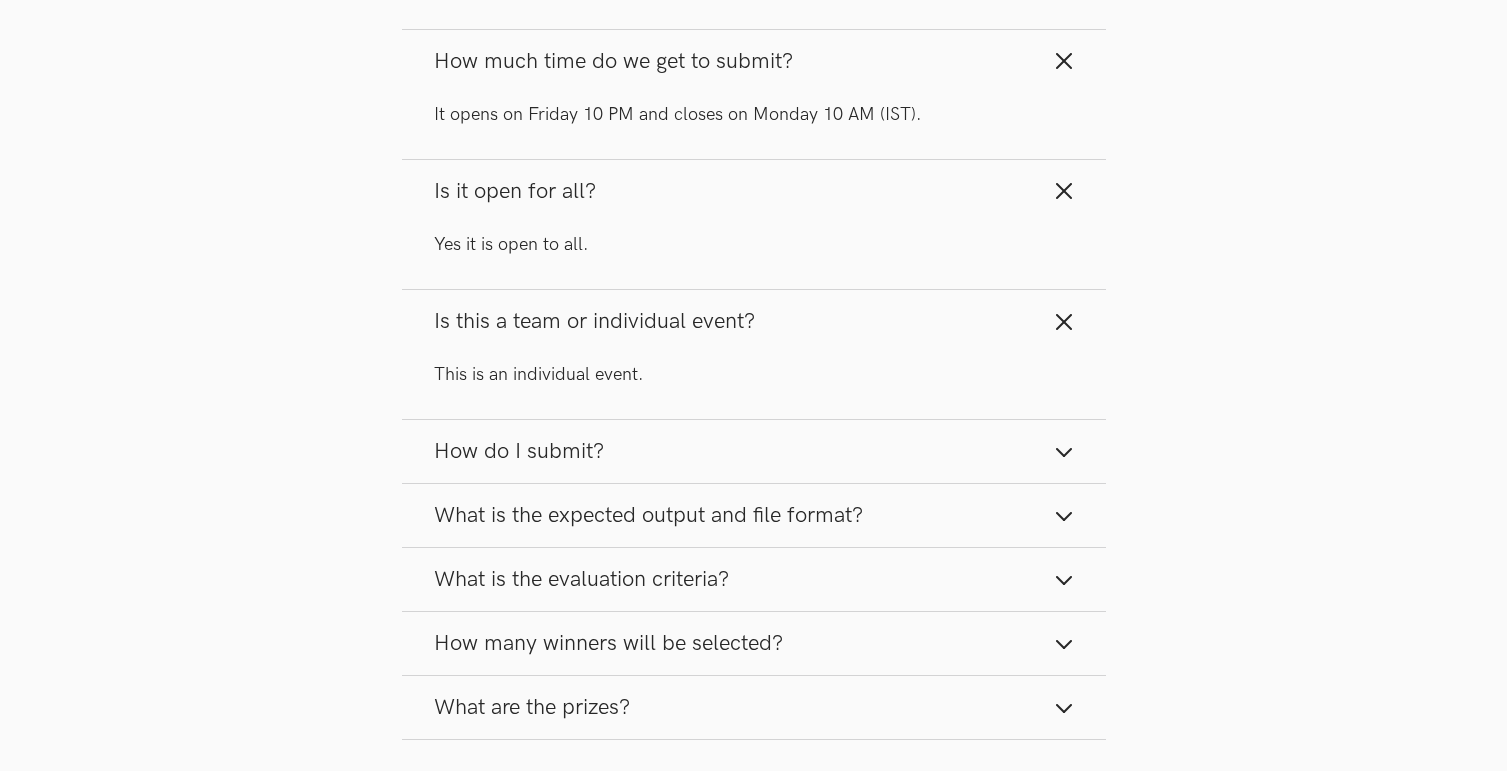 click on "How do I submit?" at bounding box center [754, 451] 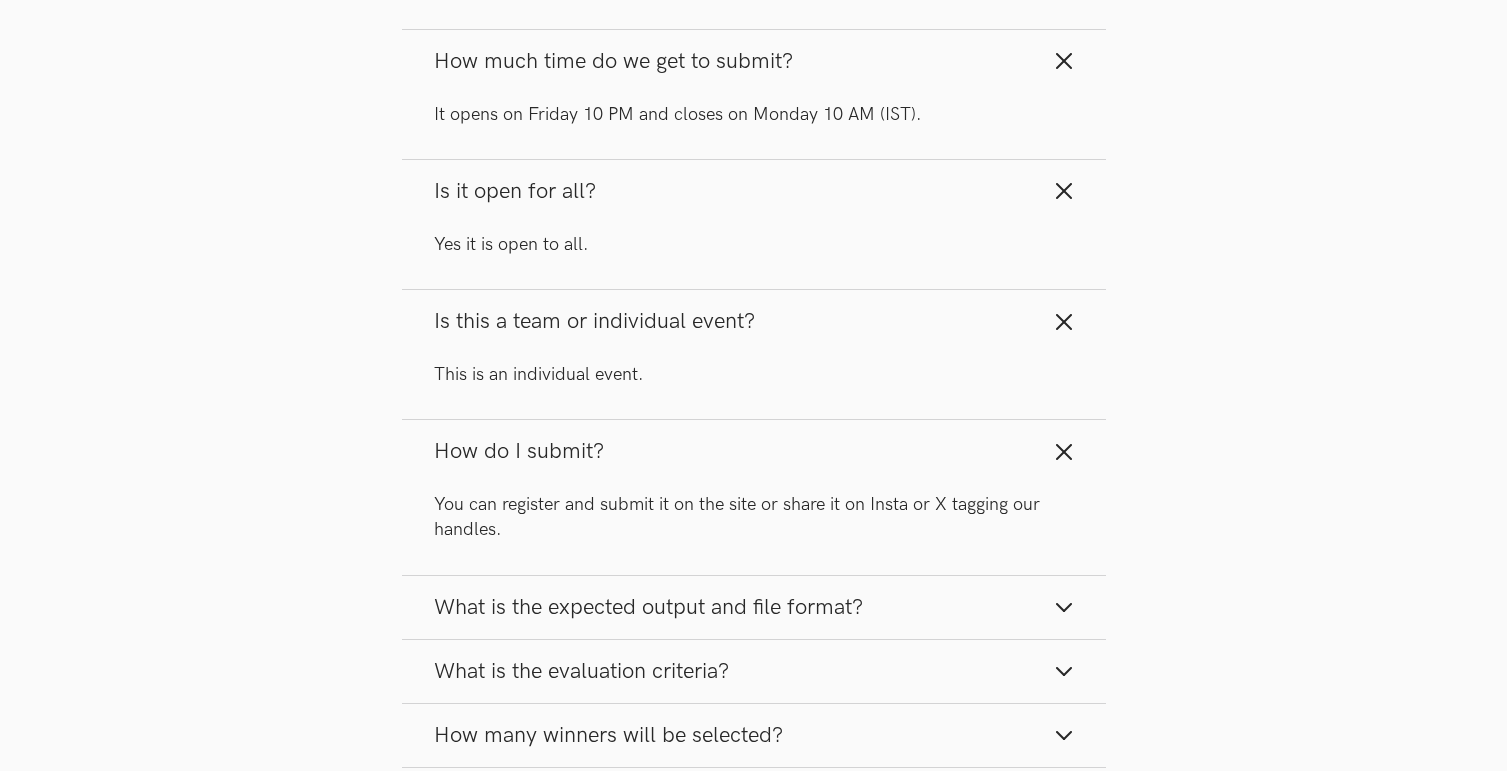 click on "What is the expected output and file format?" at bounding box center (648, 607) 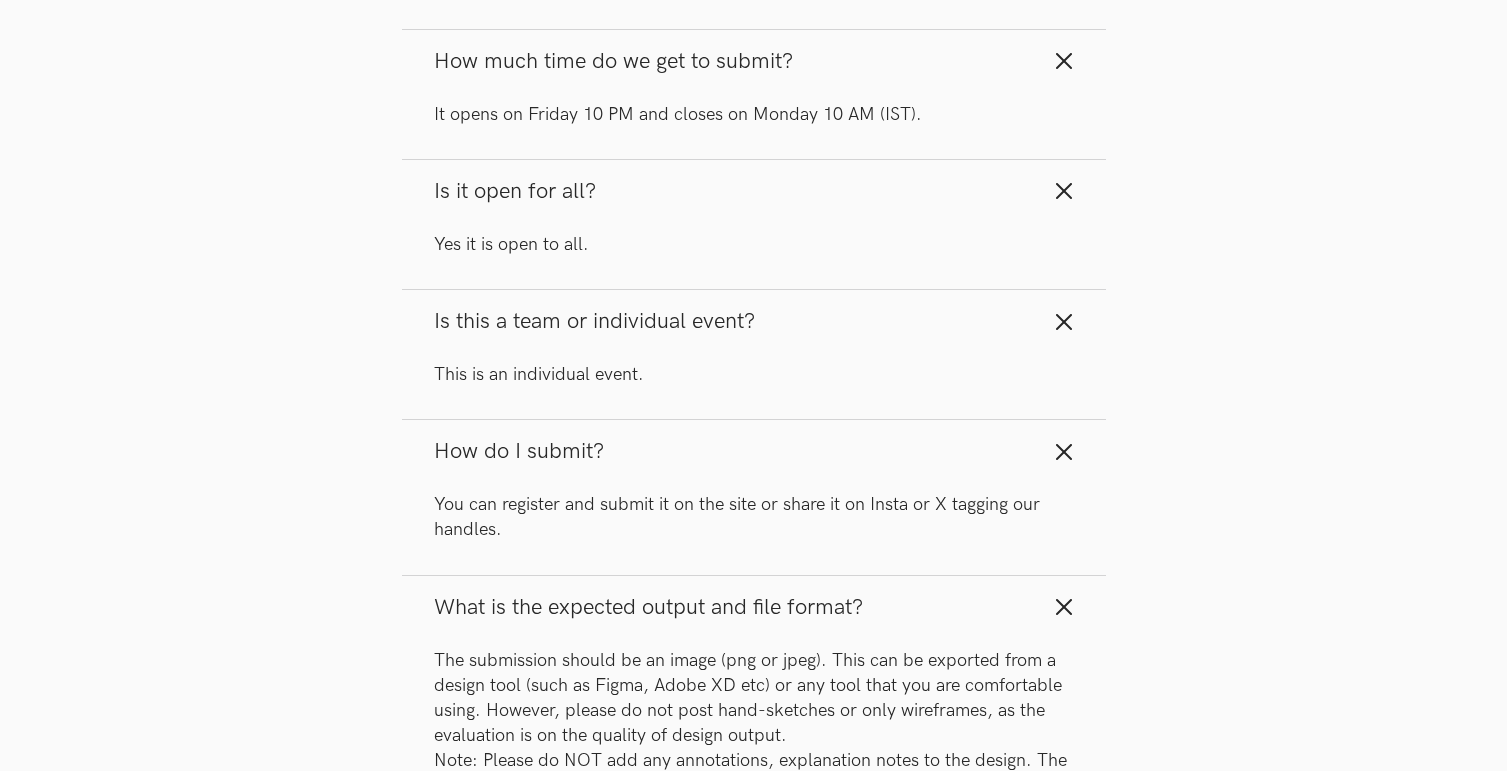 scroll, scrollTop: 2397, scrollLeft: 0, axis: vertical 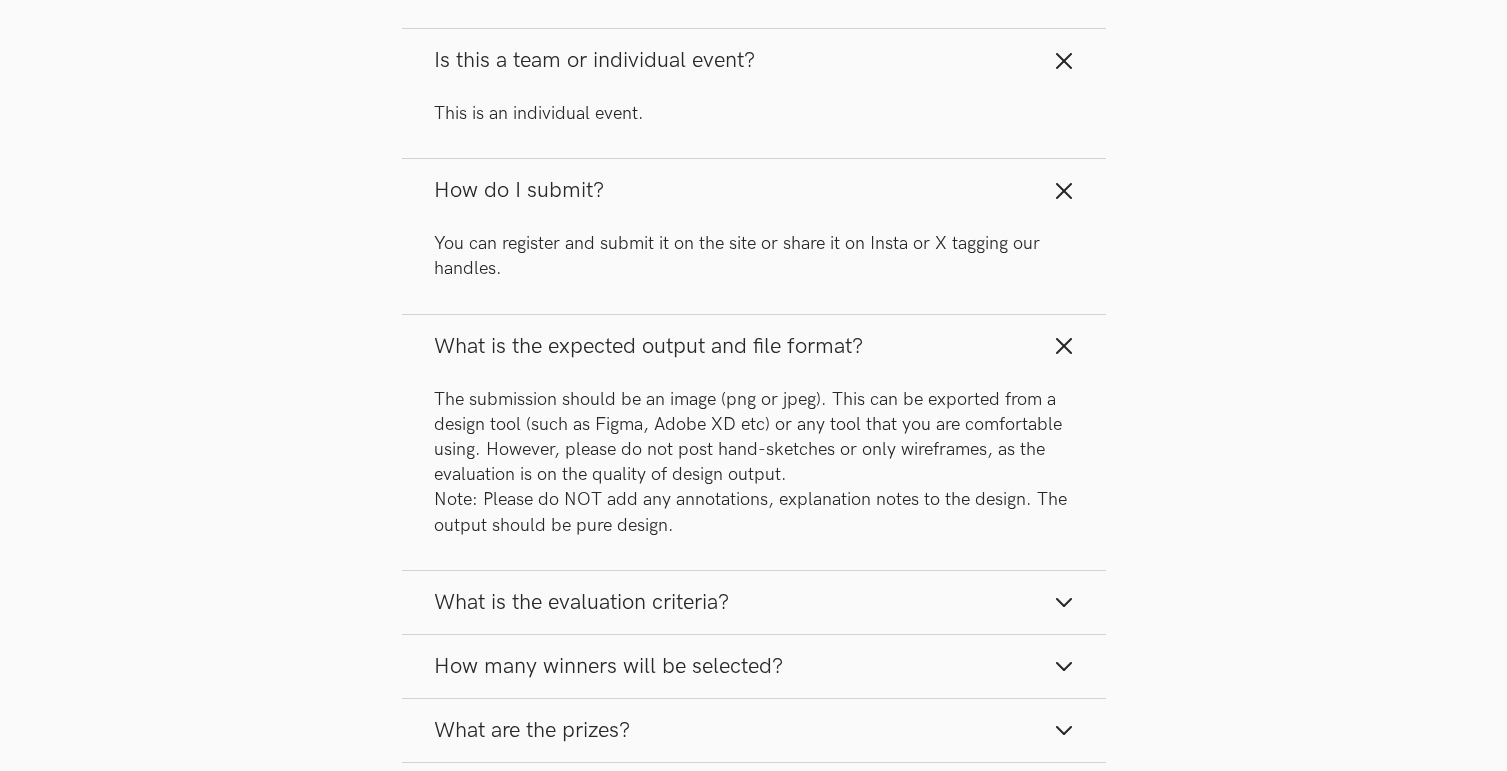 click on "What is the evaluation criteria?" at bounding box center (754, 602) 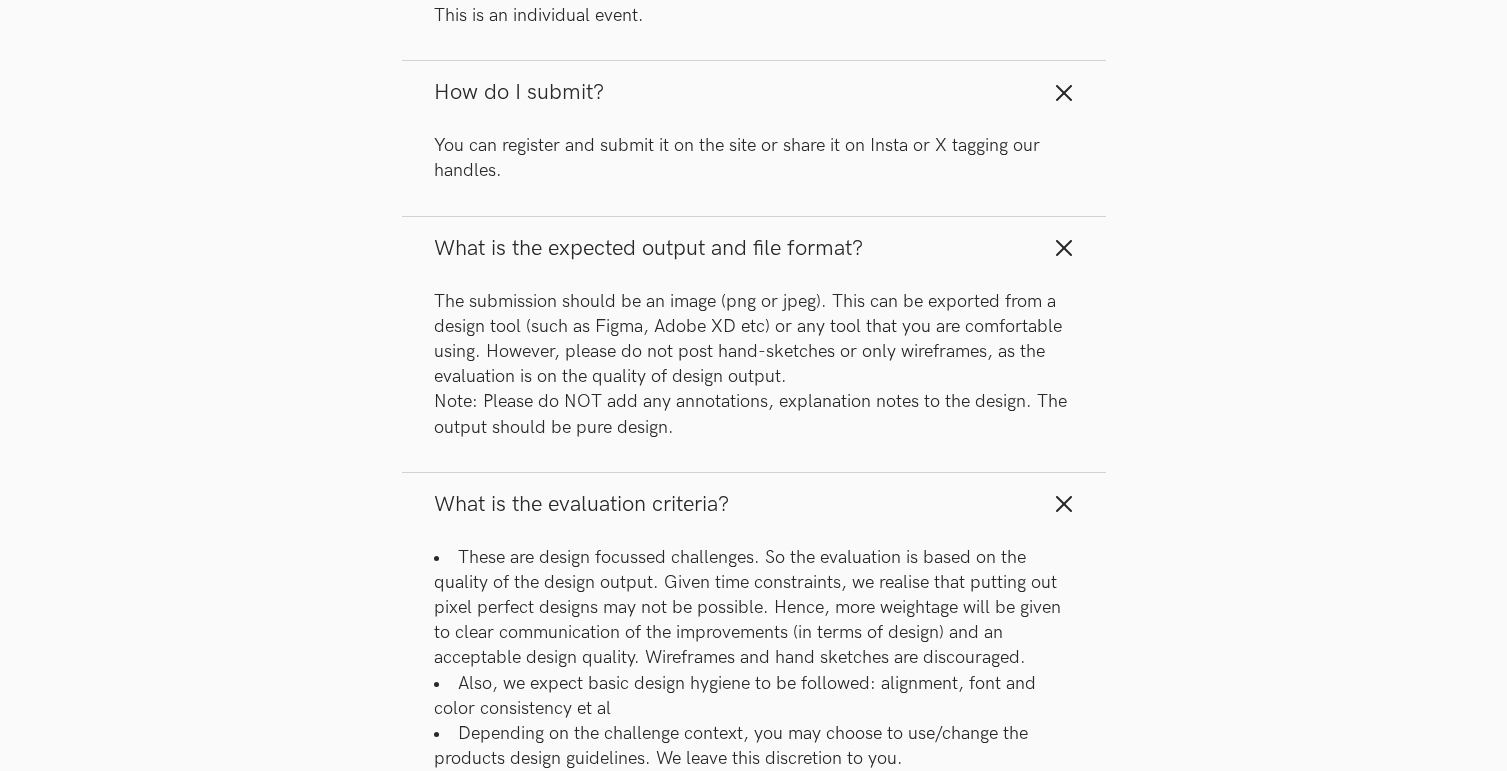 scroll, scrollTop: 2717, scrollLeft: 0, axis: vertical 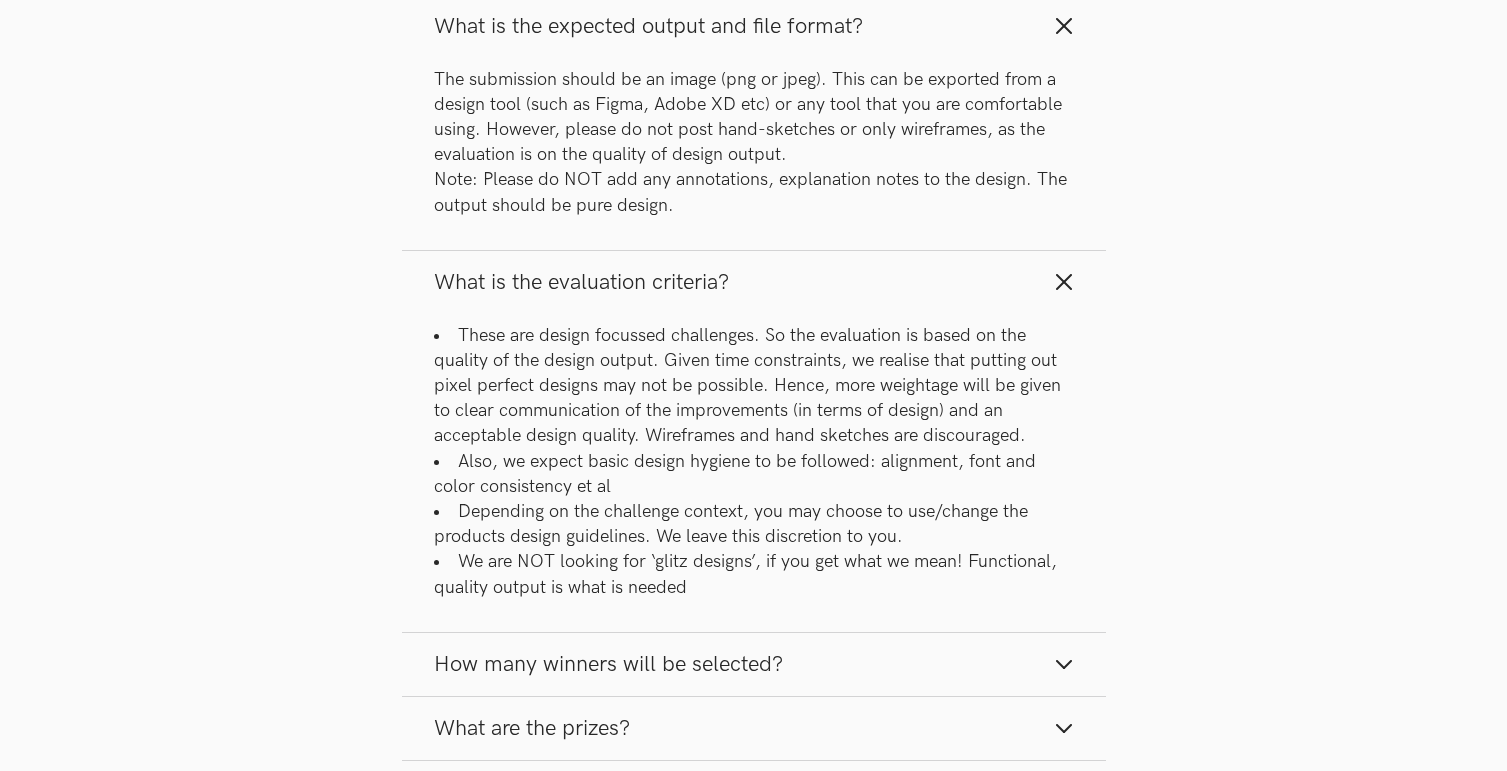 click on "Also, we expect basic design hygiene to be followed: alignment, font and color consistency et al" at bounding box center [754, 474] 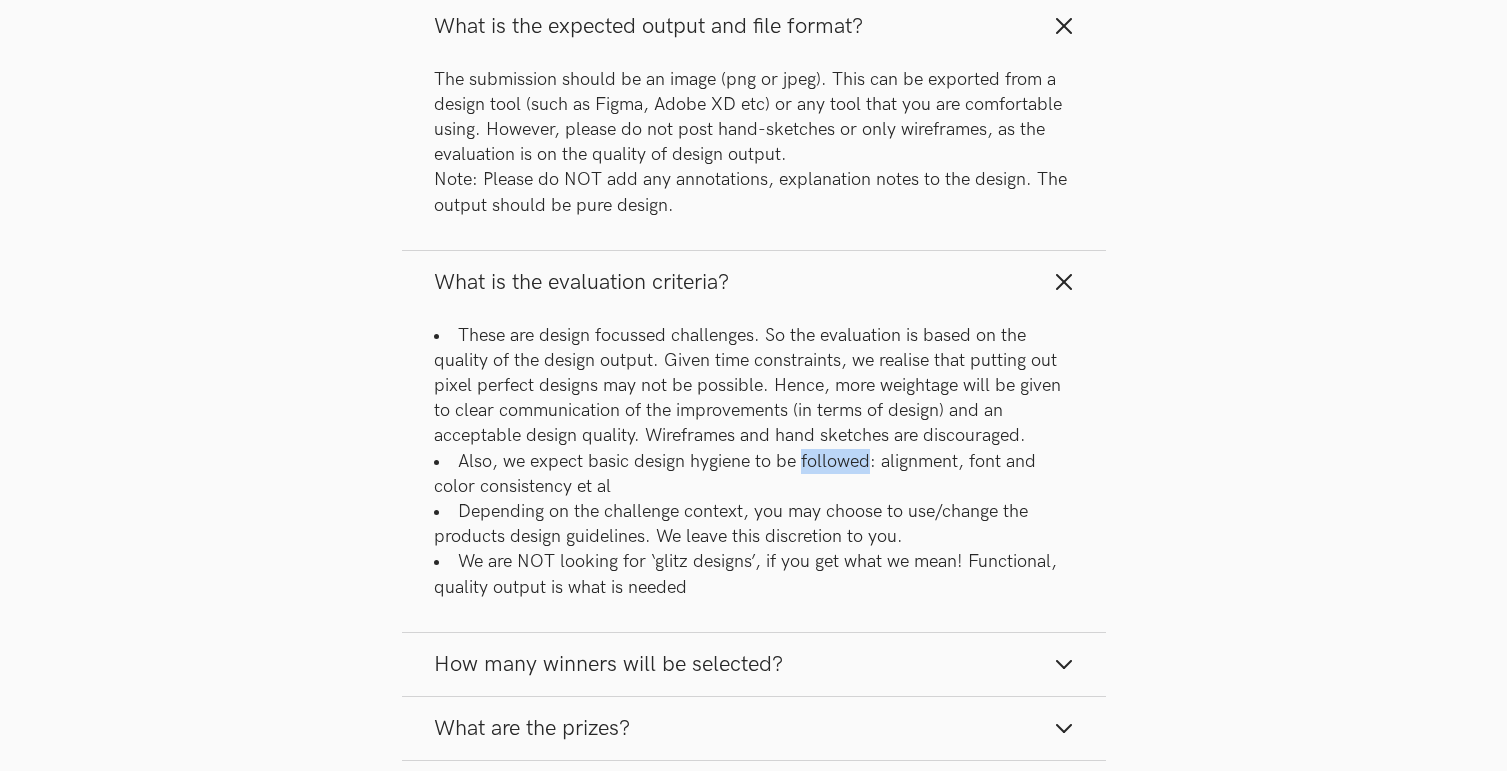 click on "Also, we expect basic design hygiene to be followed: alignment, font and color consistency et al" at bounding box center [754, 474] 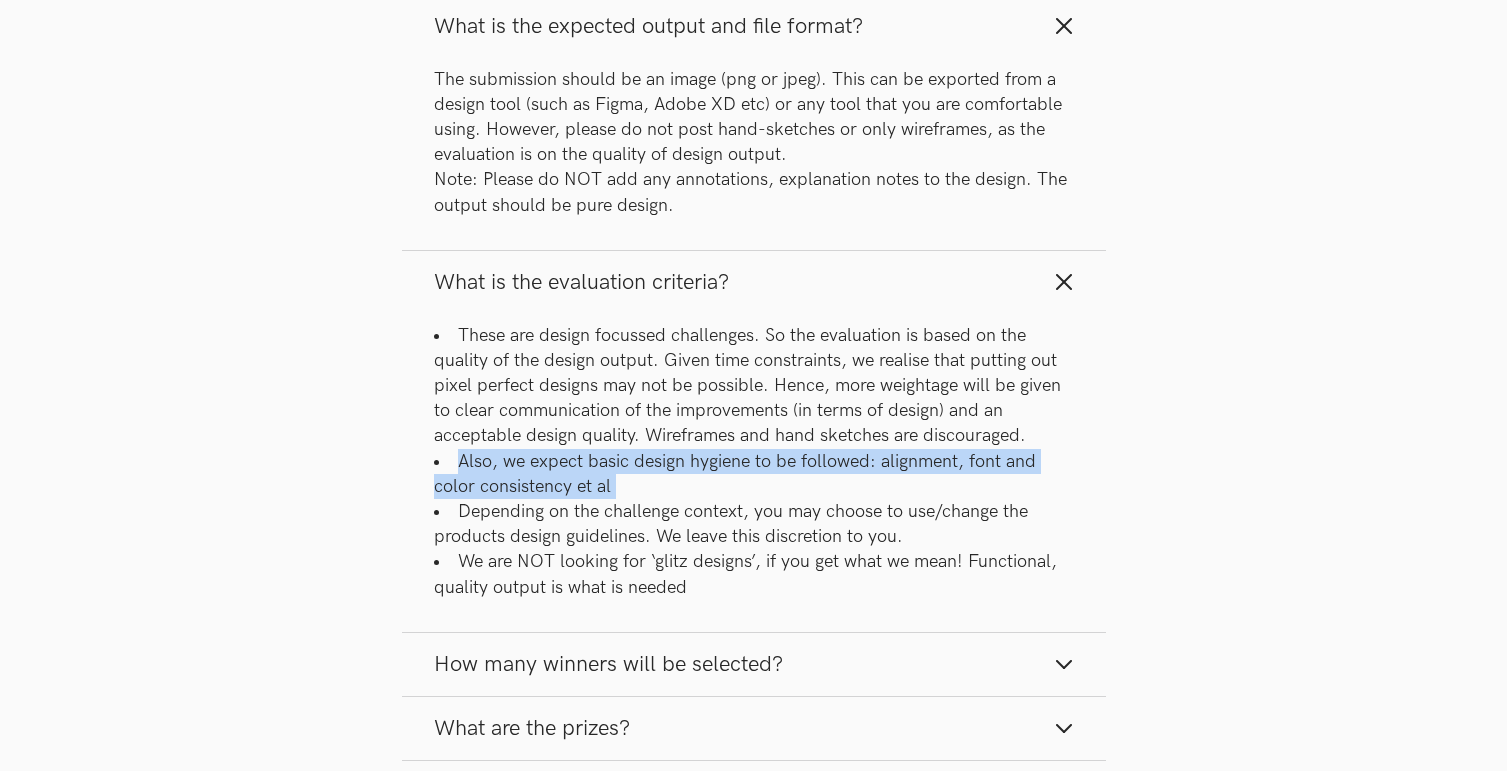 click on "Also, we expect basic design hygiene to be followed: alignment, font and color consistency et al" at bounding box center [754, 474] 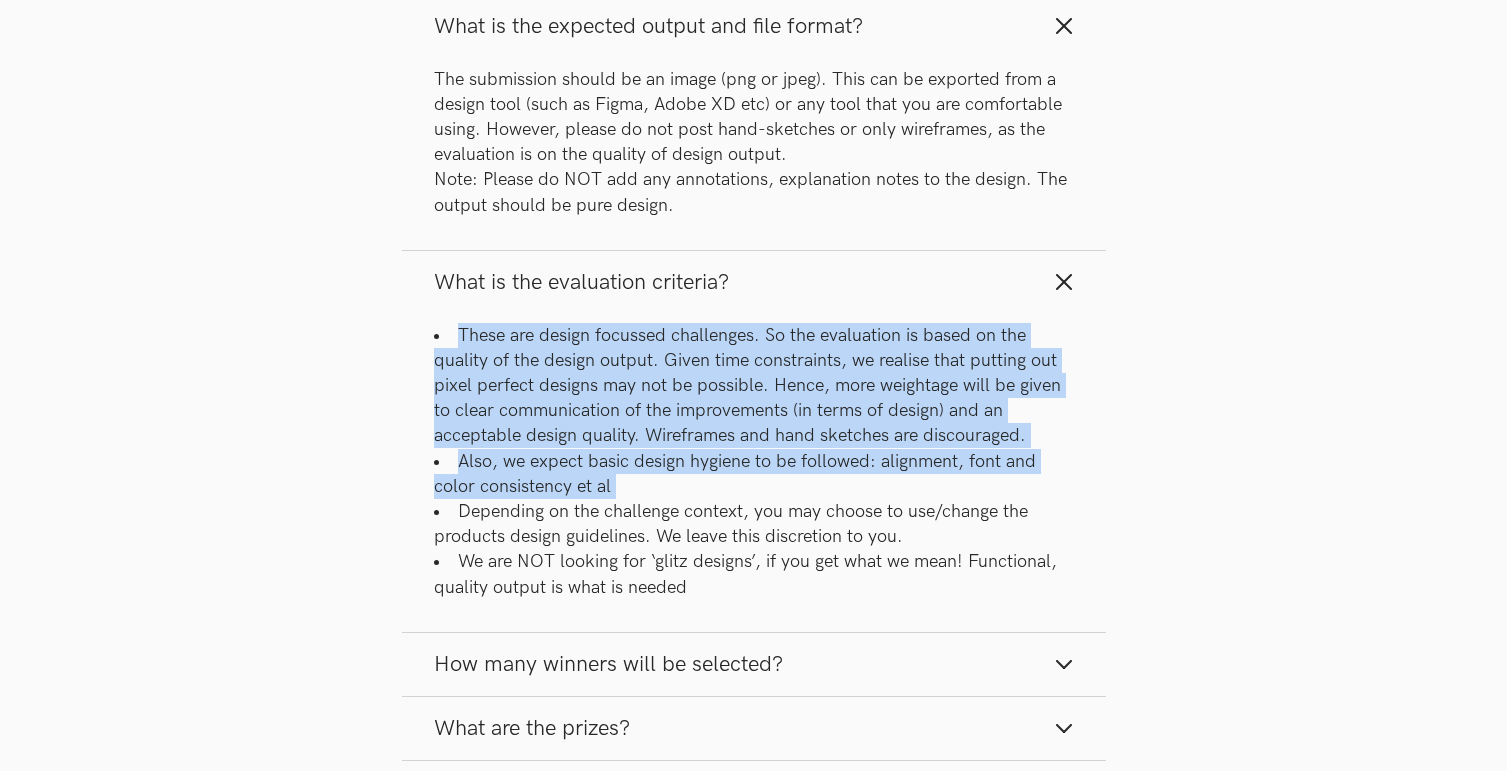 drag, startPoint x: 827, startPoint y: 452, endPoint x: 815, endPoint y: 380, distance: 72.99315 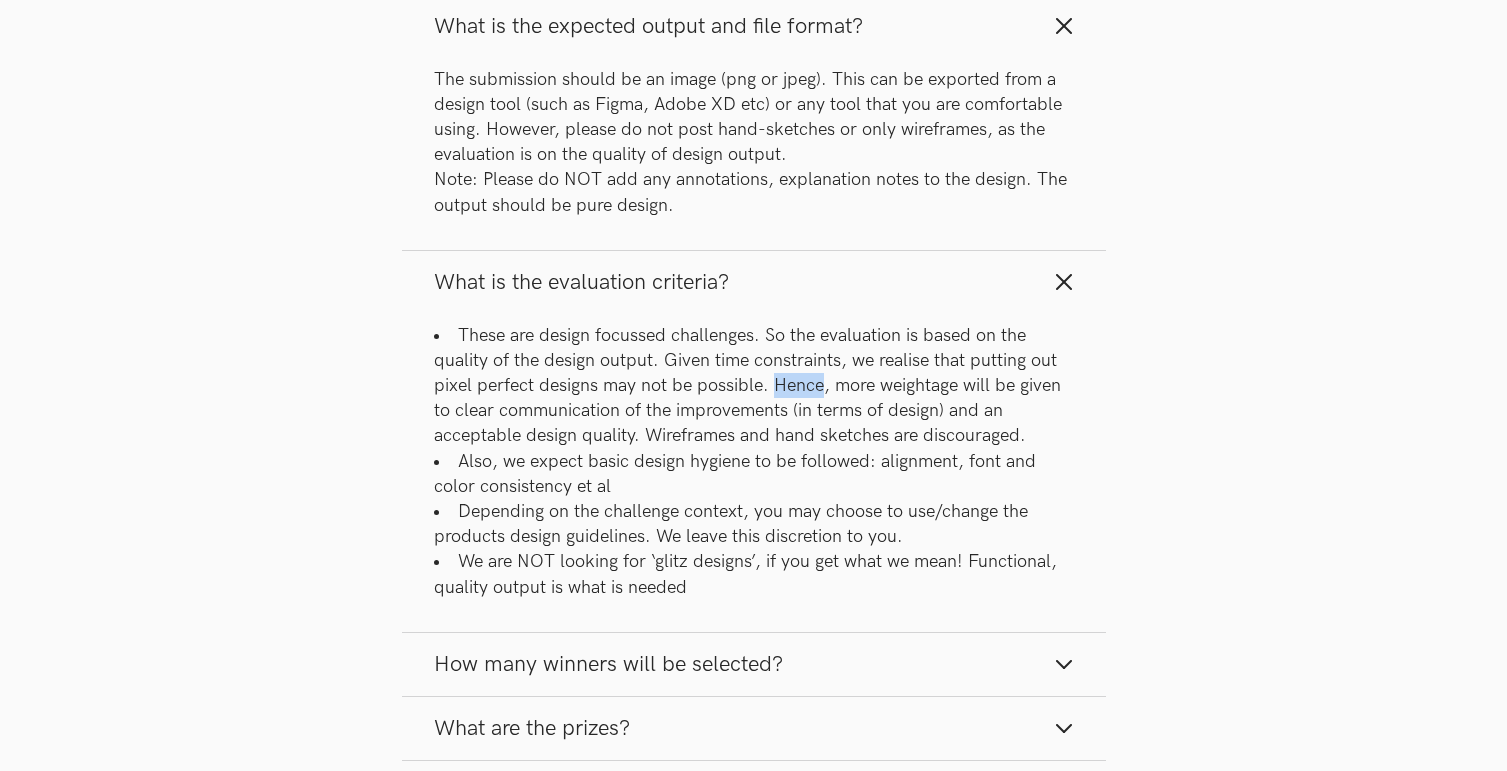 click on "These are design focussed challenges. So the evaluation is based on the quality of the design output. Given time constraints, we realise that putting out pixel perfect designs may not be possible. Hence, more weightage will be given to clear communication of the improvements (in terms of design) and an acceptable design quality. Wireframes and hand sketches are discouraged." at bounding box center [754, 386] 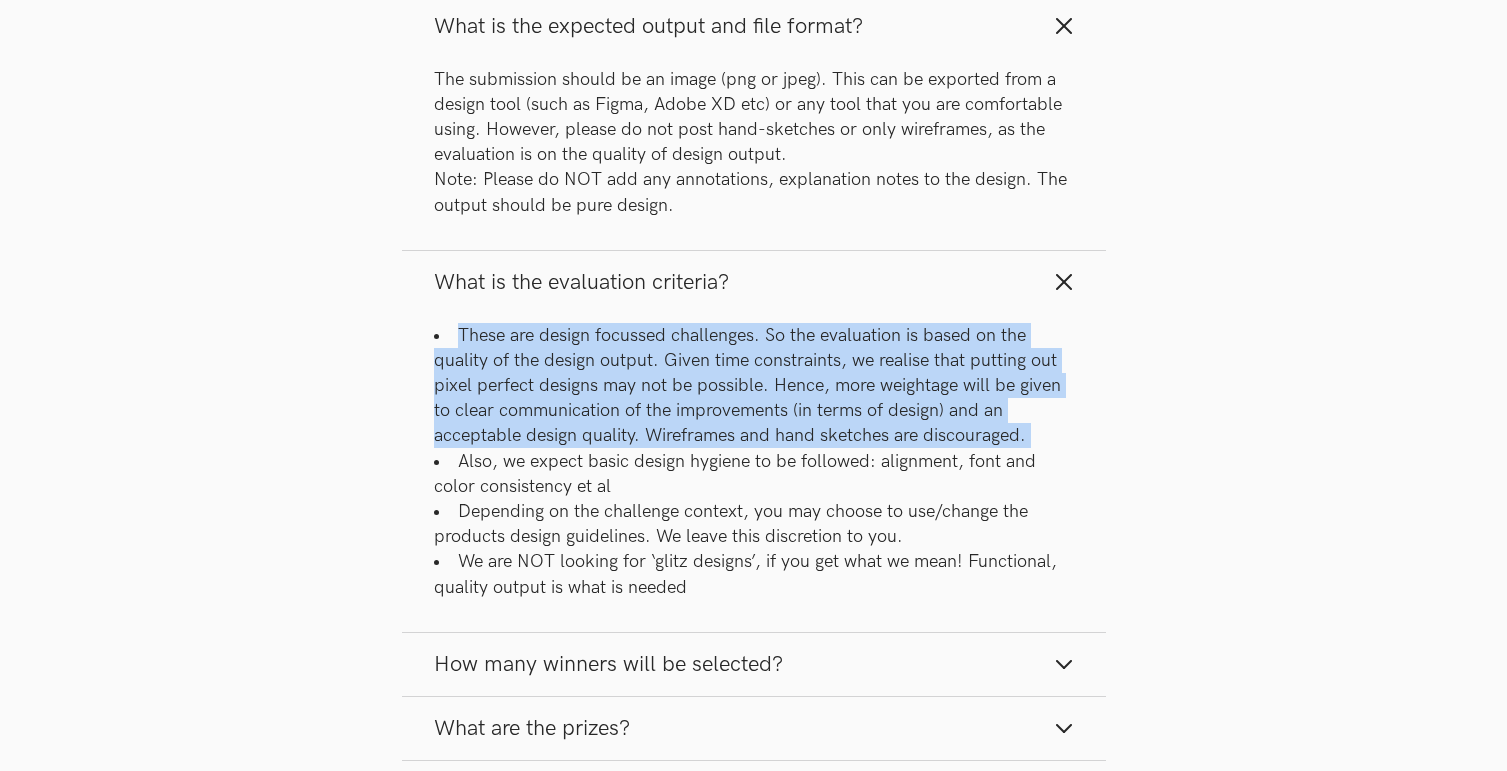 click on "These are design focussed challenges. So the evaluation is based on the quality of the design output. Given time constraints, we realise that putting out pixel perfect designs may not be possible. Hence, more weightage will be given to clear communication of the improvements (in terms of design) and an acceptable design quality. Wireframes and hand sketches are discouraged." at bounding box center [754, 386] 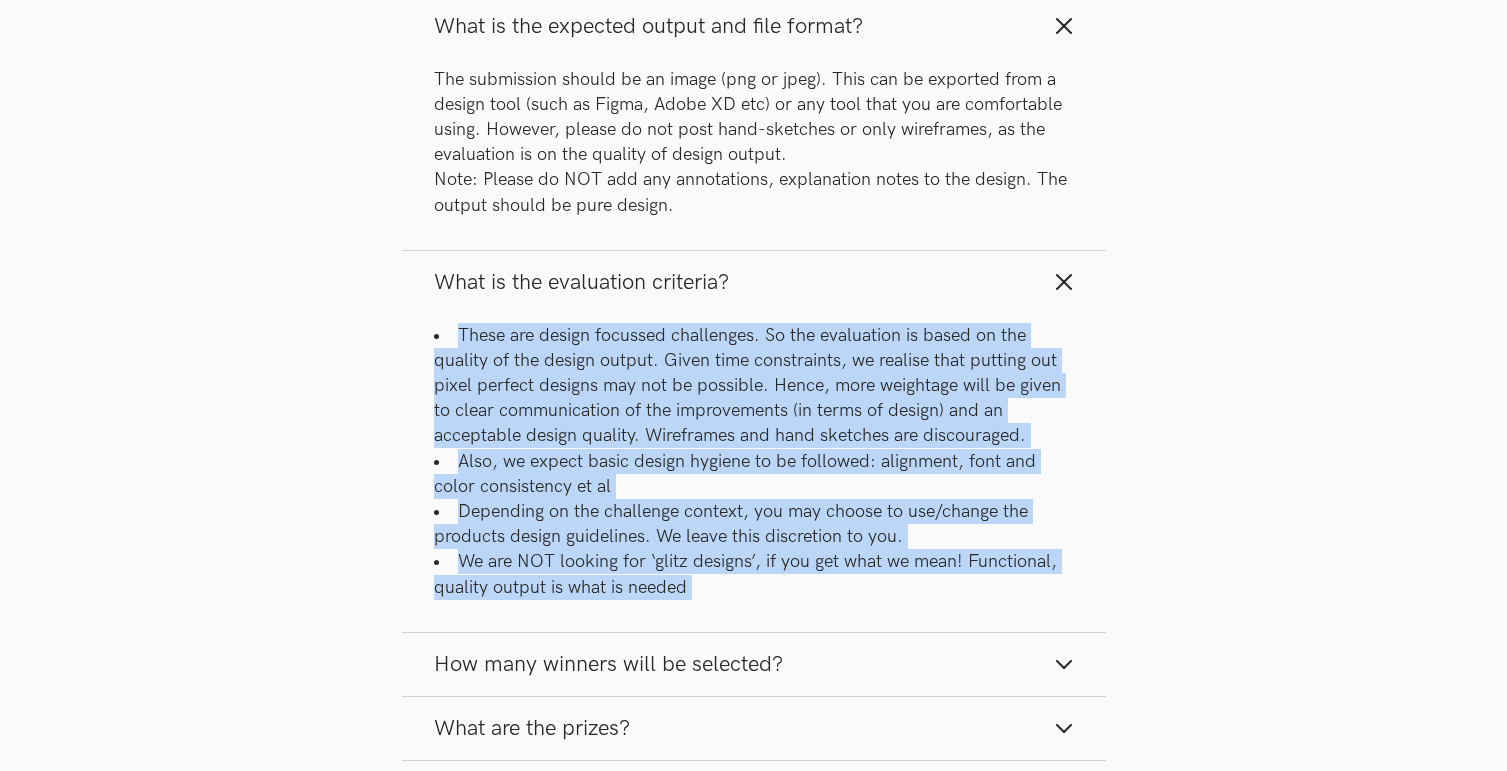 drag, startPoint x: 815, startPoint y: 380, endPoint x: 858, endPoint y: 567, distance: 191.88017 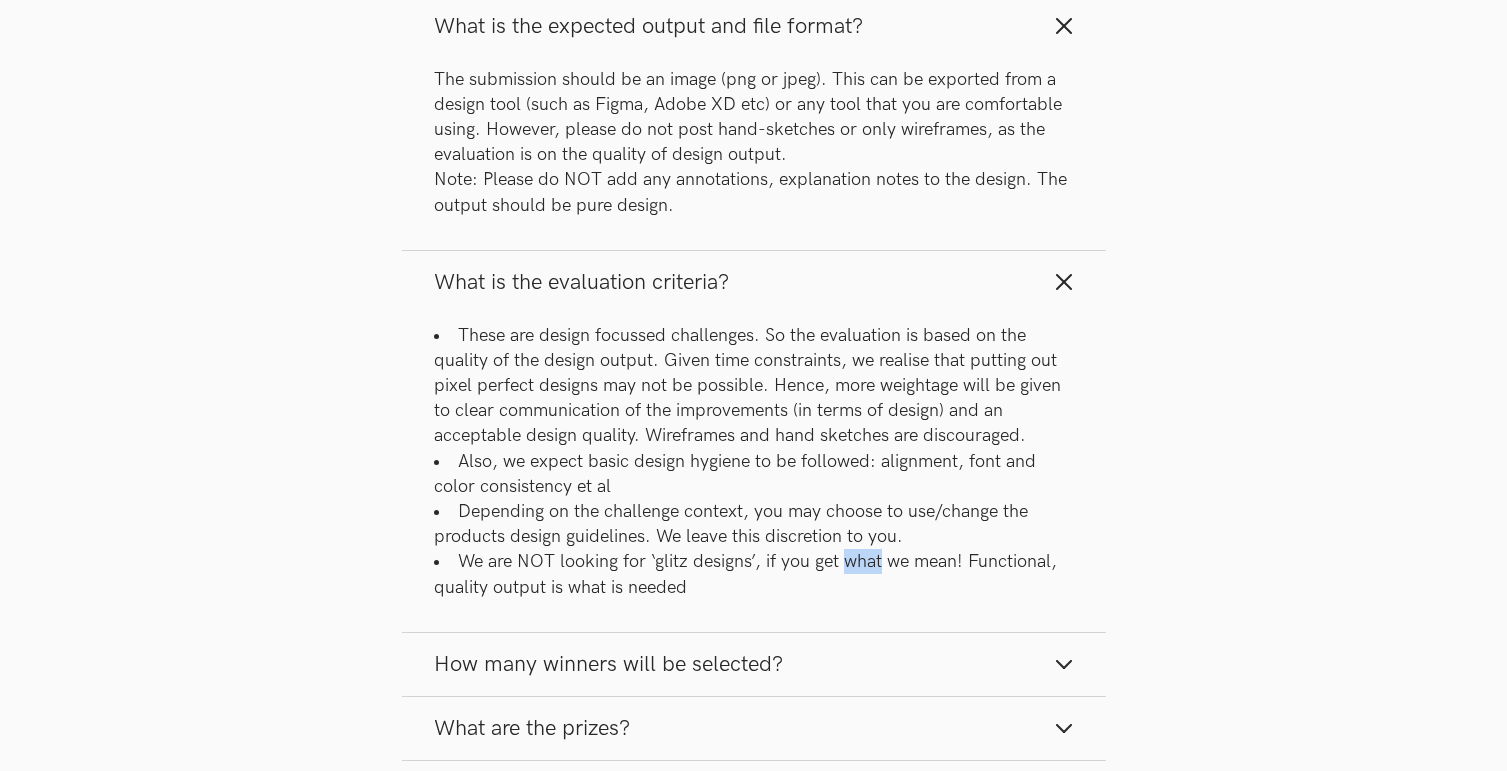 click on "We are NOT looking for ‘glitz designs’, if you get what we mean! Functional, quality output is what is needed" at bounding box center [754, 574] 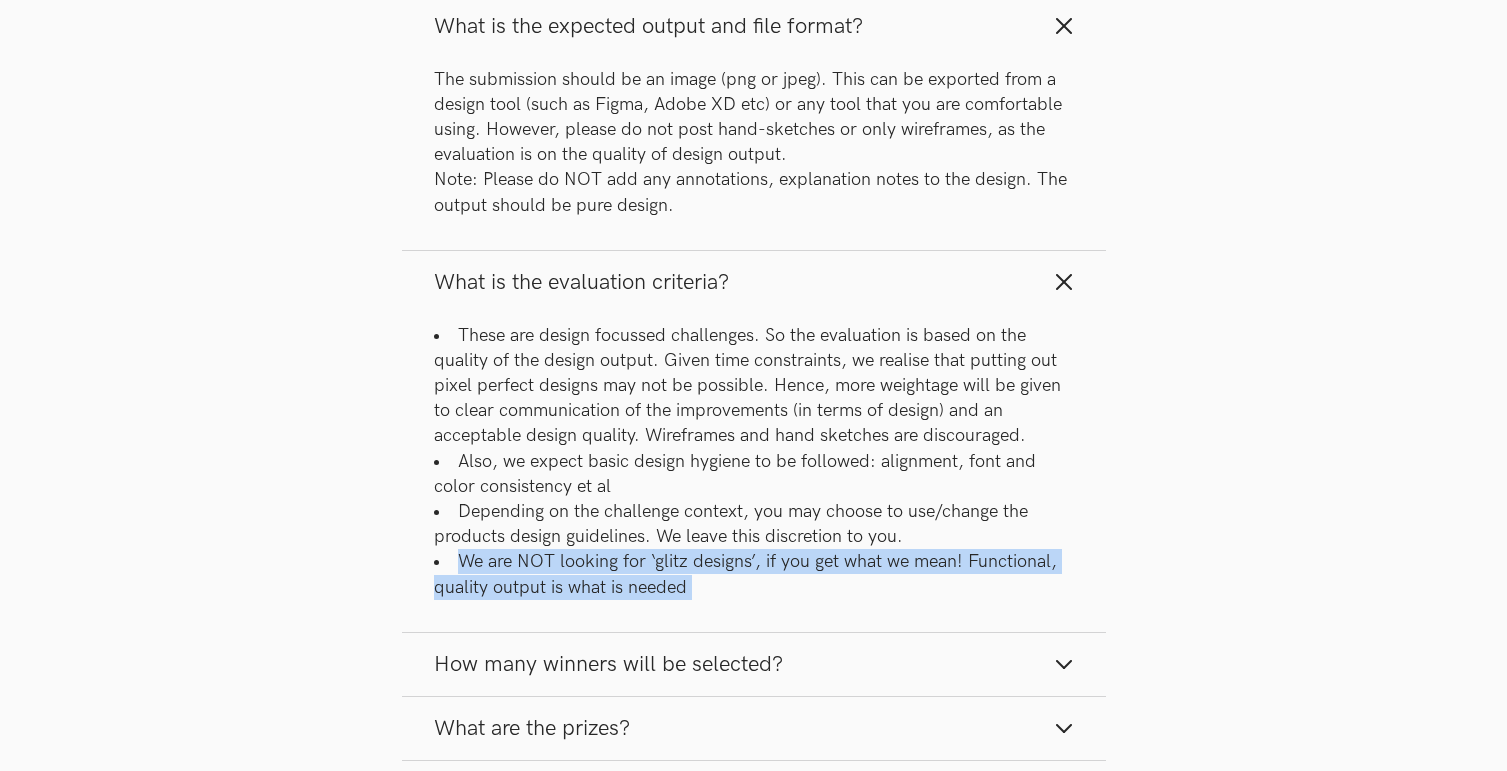 click on "We are NOT looking for ‘glitz designs’, if you get what we mean! Functional, quality output is what is needed" at bounding box center (754, 574) 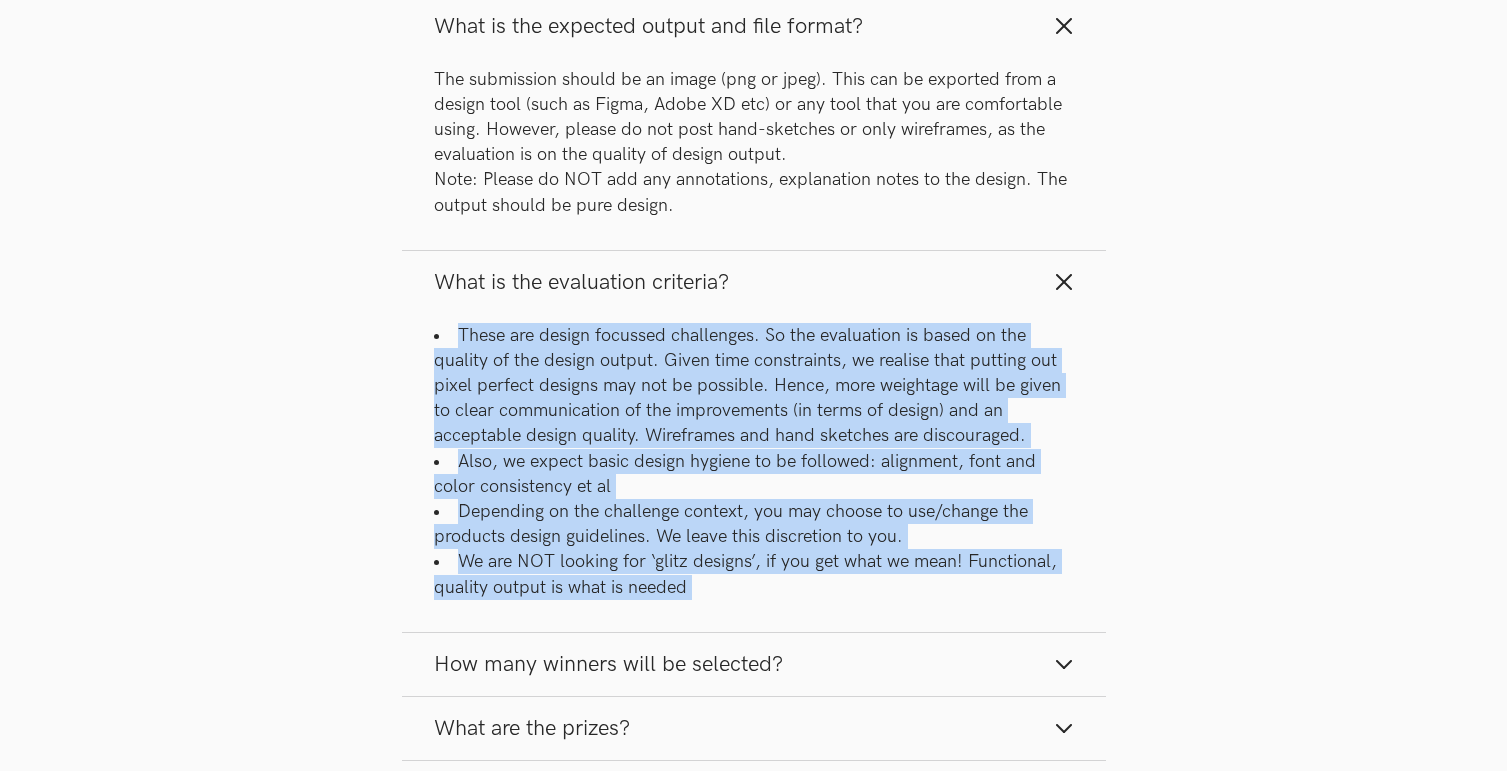 drag, startPoint x: 858, startPoint y: 567, endPoint x: 817, endPoint y: 331, distance: 239.53497 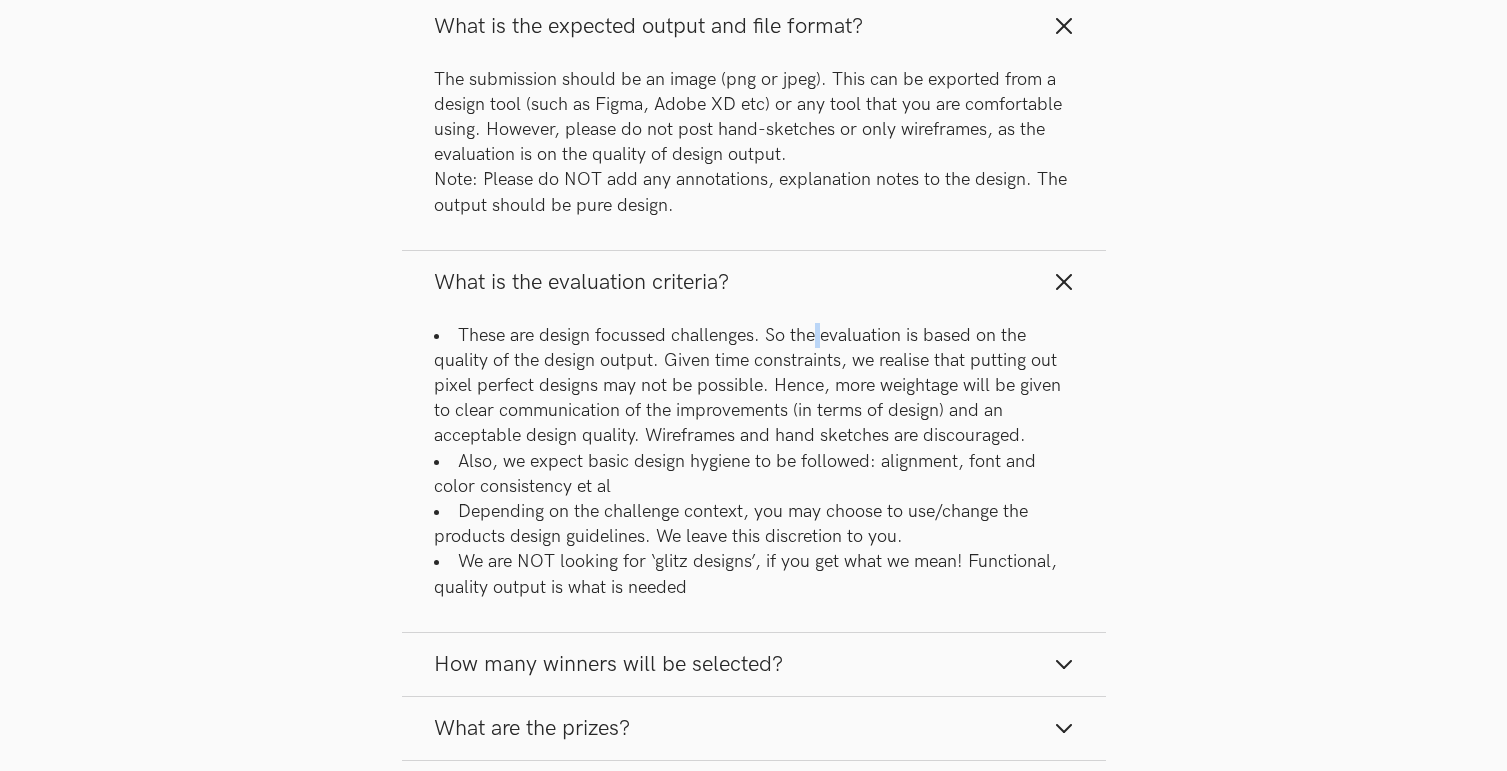 click on "These are design focussed challenges. So the evaluation is based on the quality of the design output. Given time constraints, we realise that putting out pixel perfect designs may not be possible. Hence, more weightage will be given to clear communication of the improvements (in terms of design) and an acceptable design quality. Wireframes and hand sketches are discouraged." at bounding box center [754, 386] 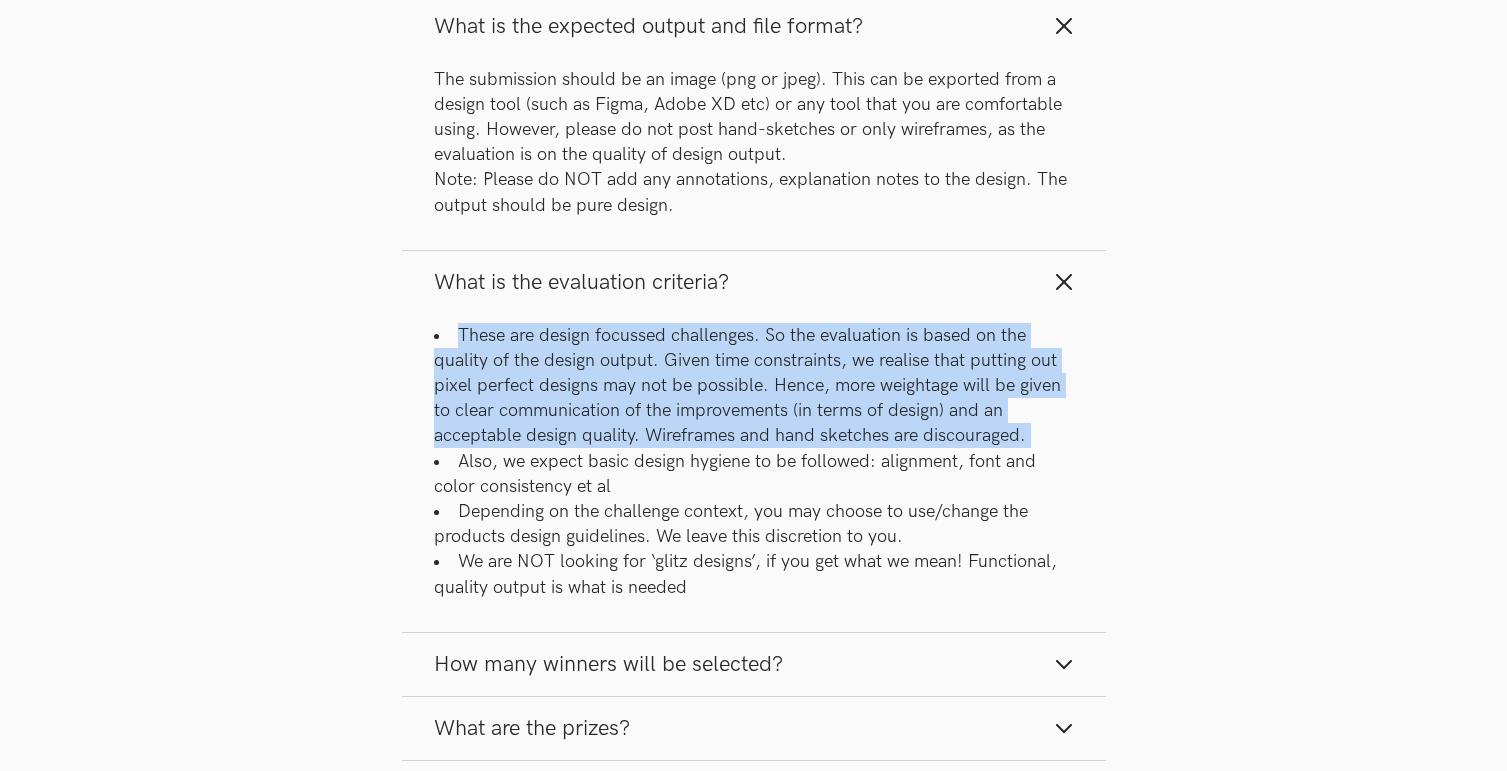 click on "These are design focussed challenges. So the evaluation is based on the quality of the design output. Given time constraints, we realise that putting out pixel perfect designs may not be possible. Hence, more weightage will be given to clear communication of the improvements (in terms of design) and an acceptable design quality. Wireframes and hand sketches are discouraged." at bounding box center (754, 386) 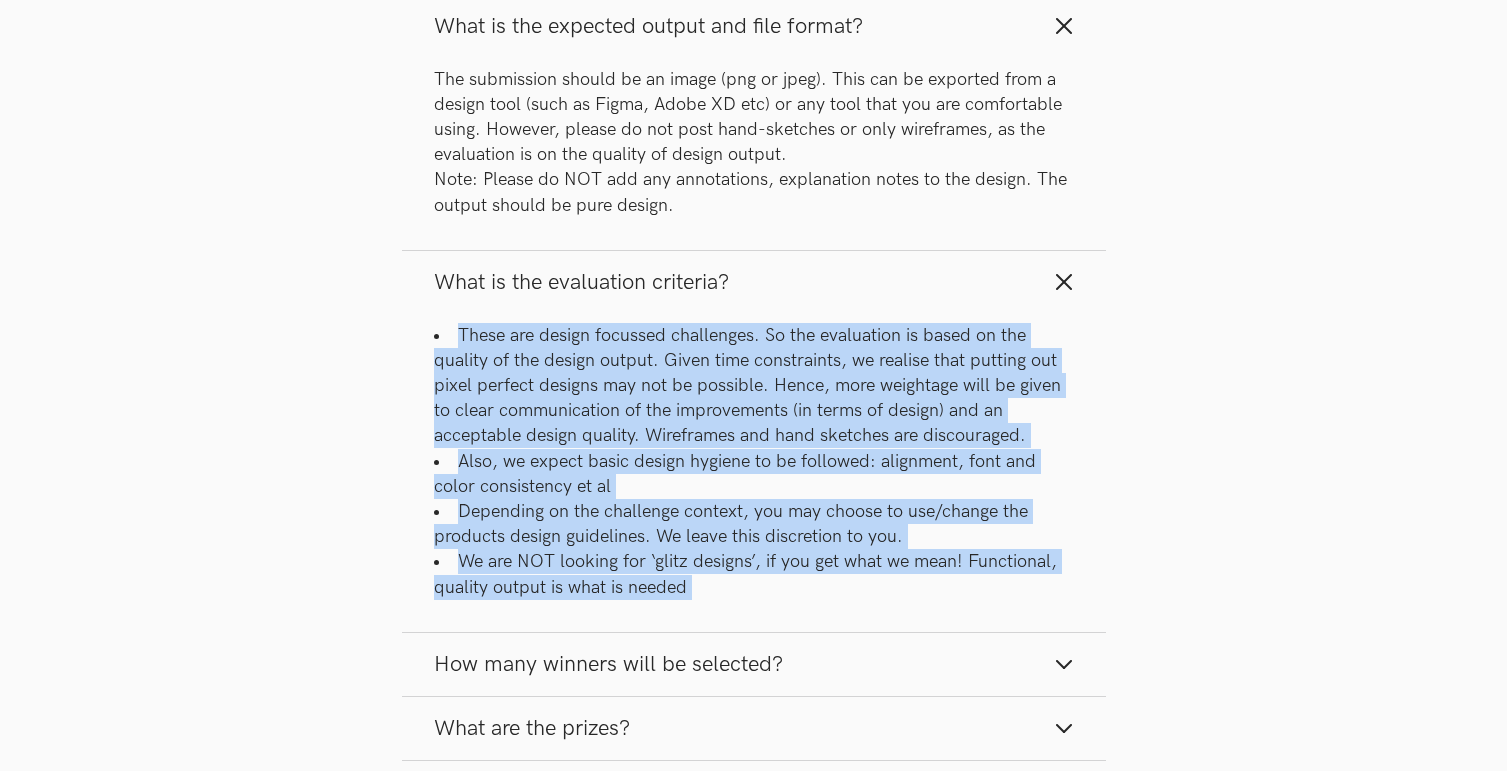 drag, startPoint x: 817, startPoint y: 331, endPoint x: 863, endPoint y: 602, distance: 274.87634 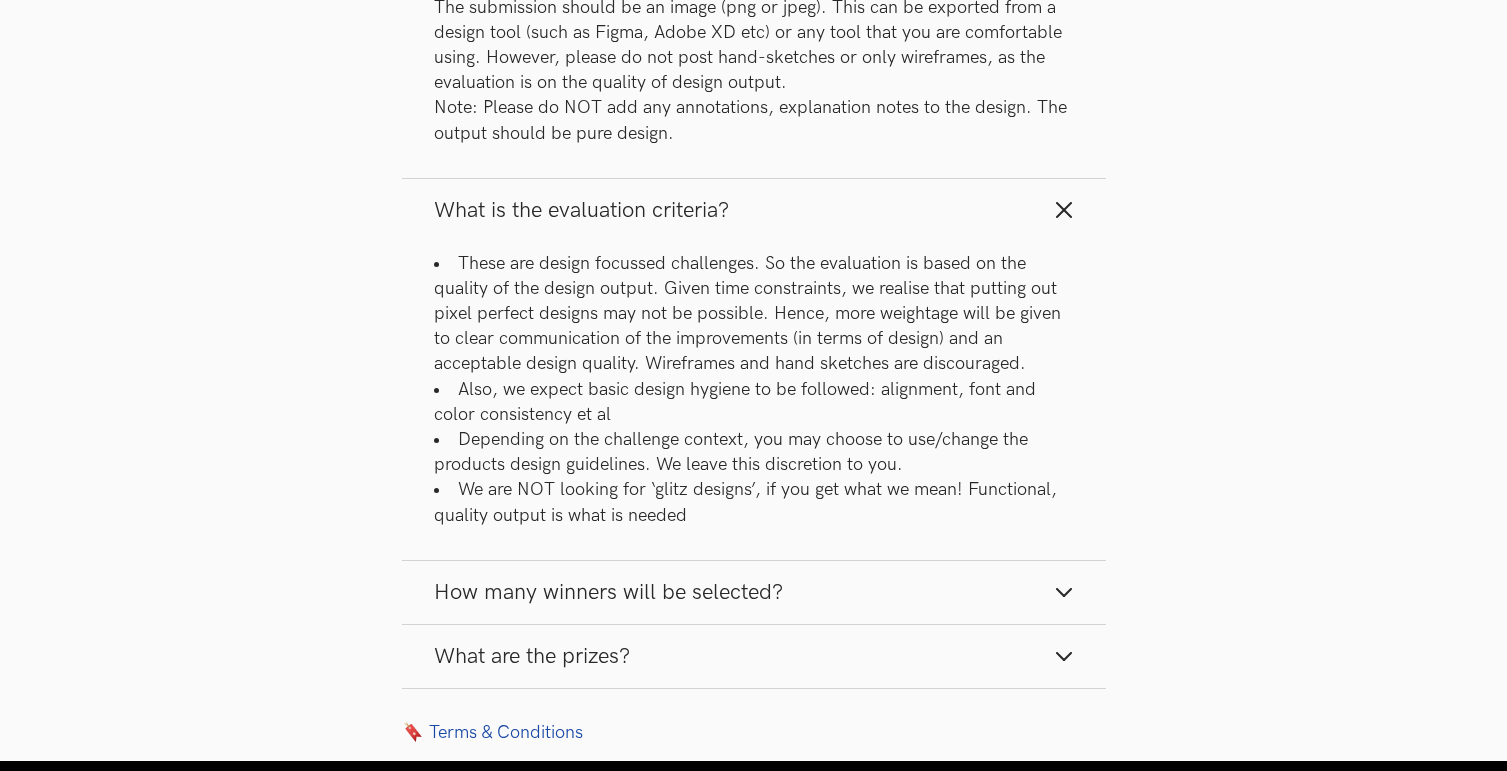 scroll, scrollTop: 2899, scrollLeft: 0, axis: vertical 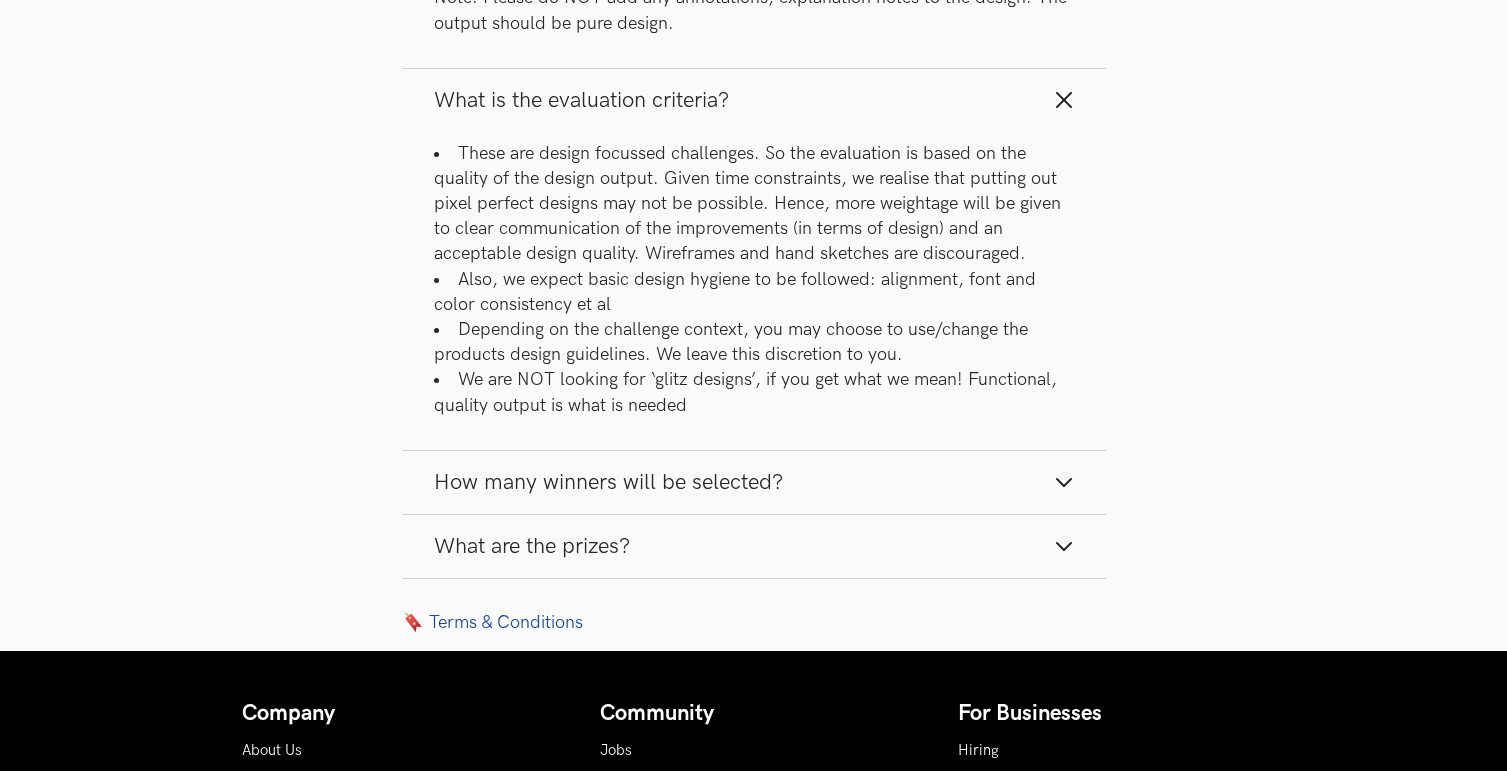 click on "How many winners will be selected?" at bounding box center [754, 482] 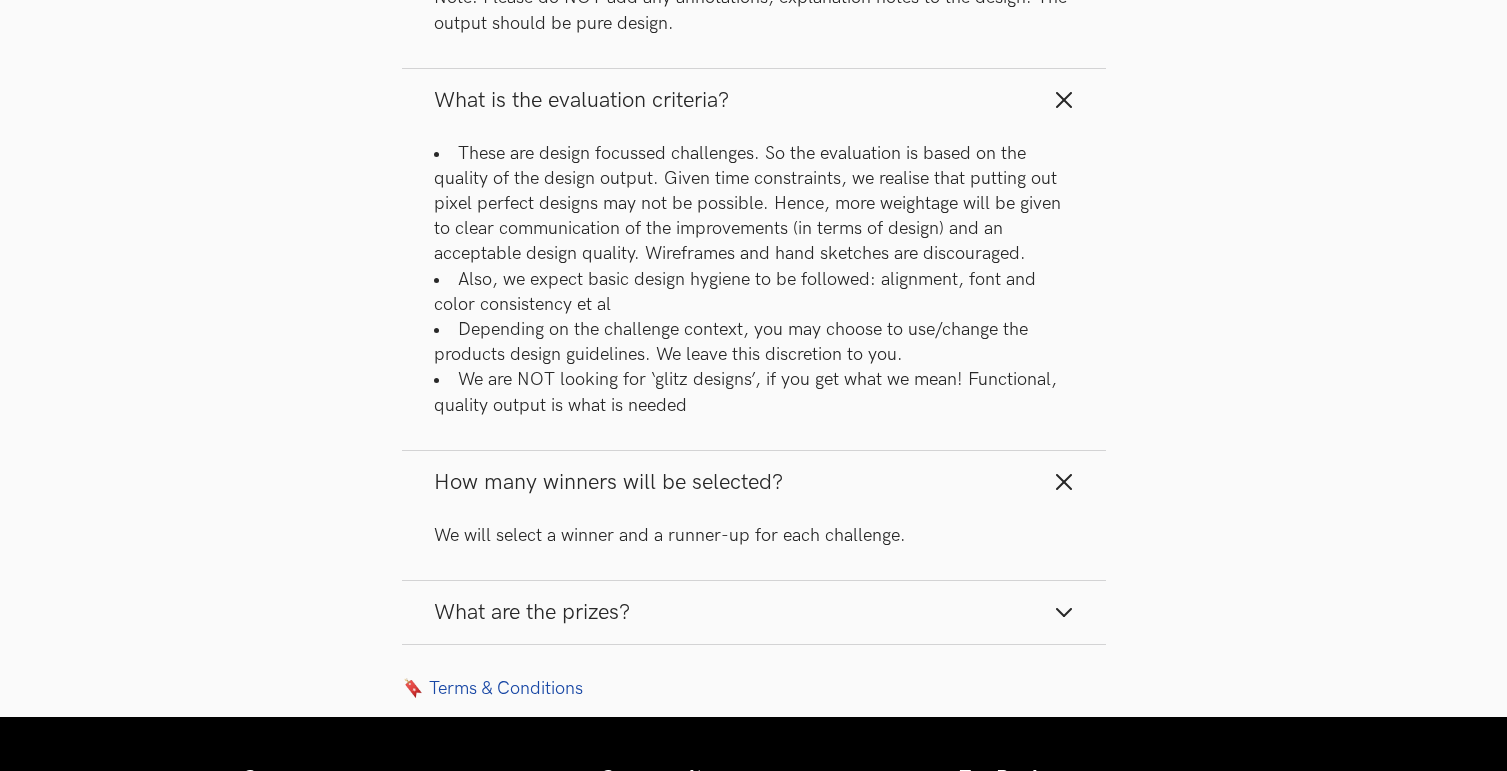 click on "What are the prizes?" at bounding box center (754, 612) 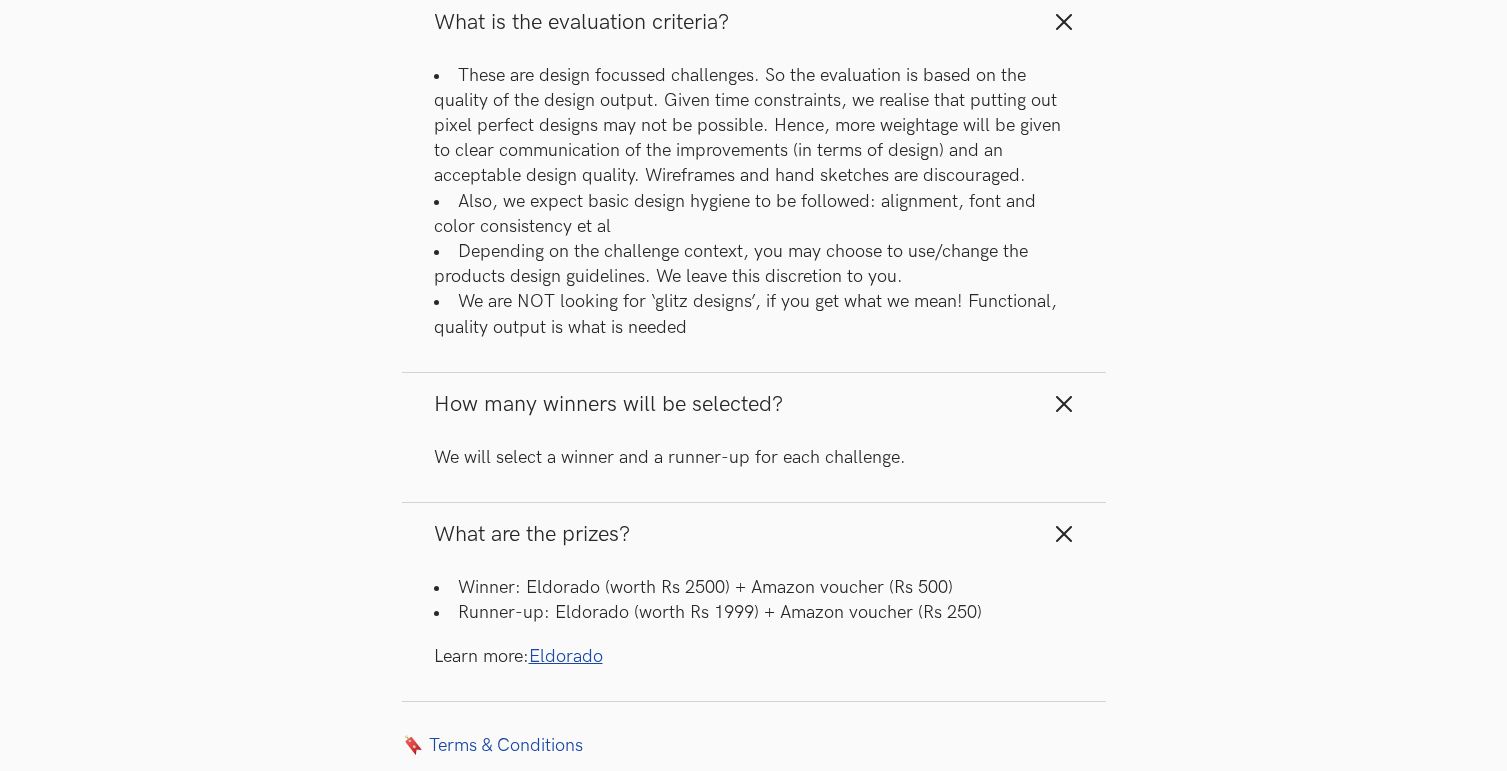 scroll, scrollTop: 3003, scrollLeft: 0, axis: vertical 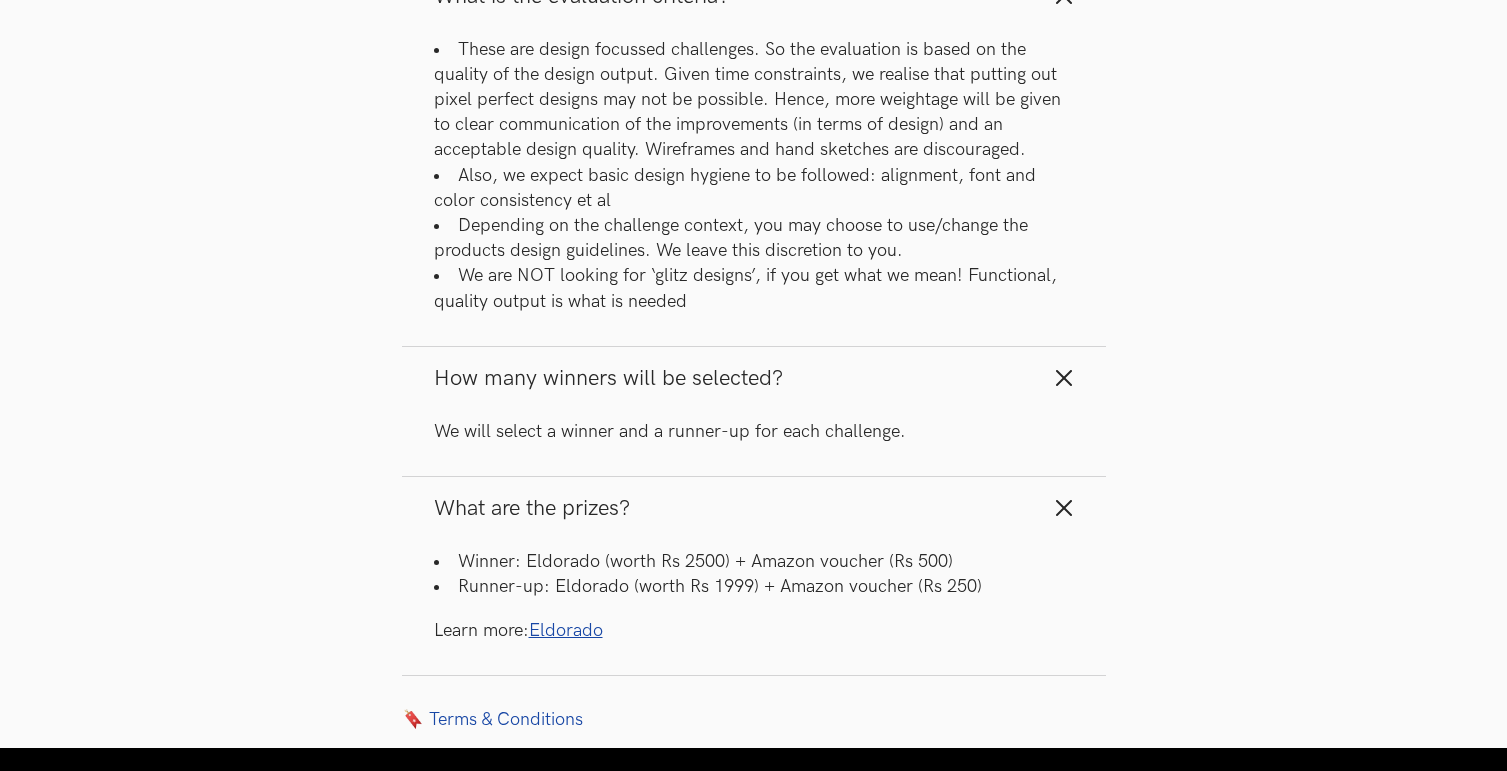 click on "Eldorado" at bounding box center [566, 630] 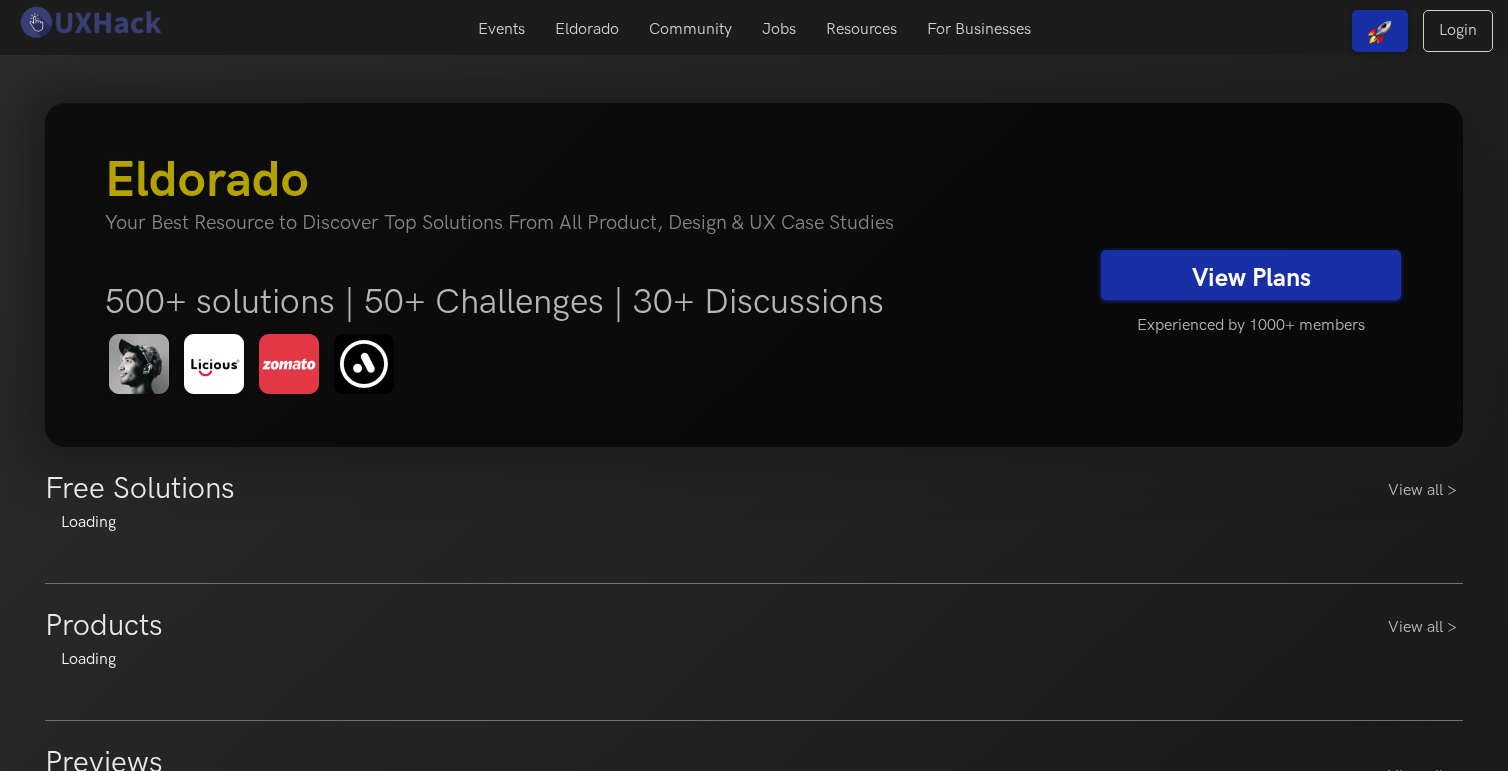 scroll, scrollTop: 0, scrollLeft: 0, axis: both 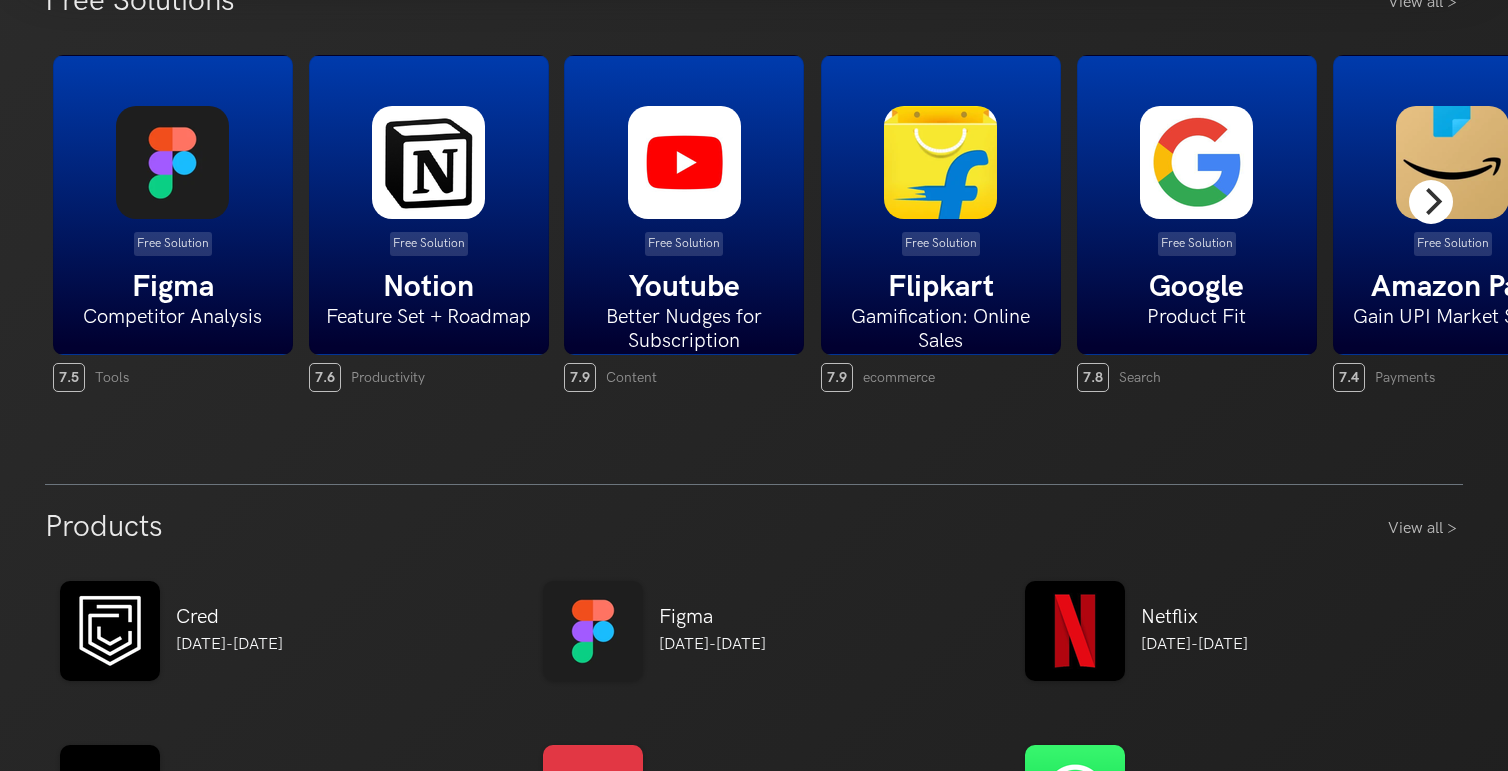 click 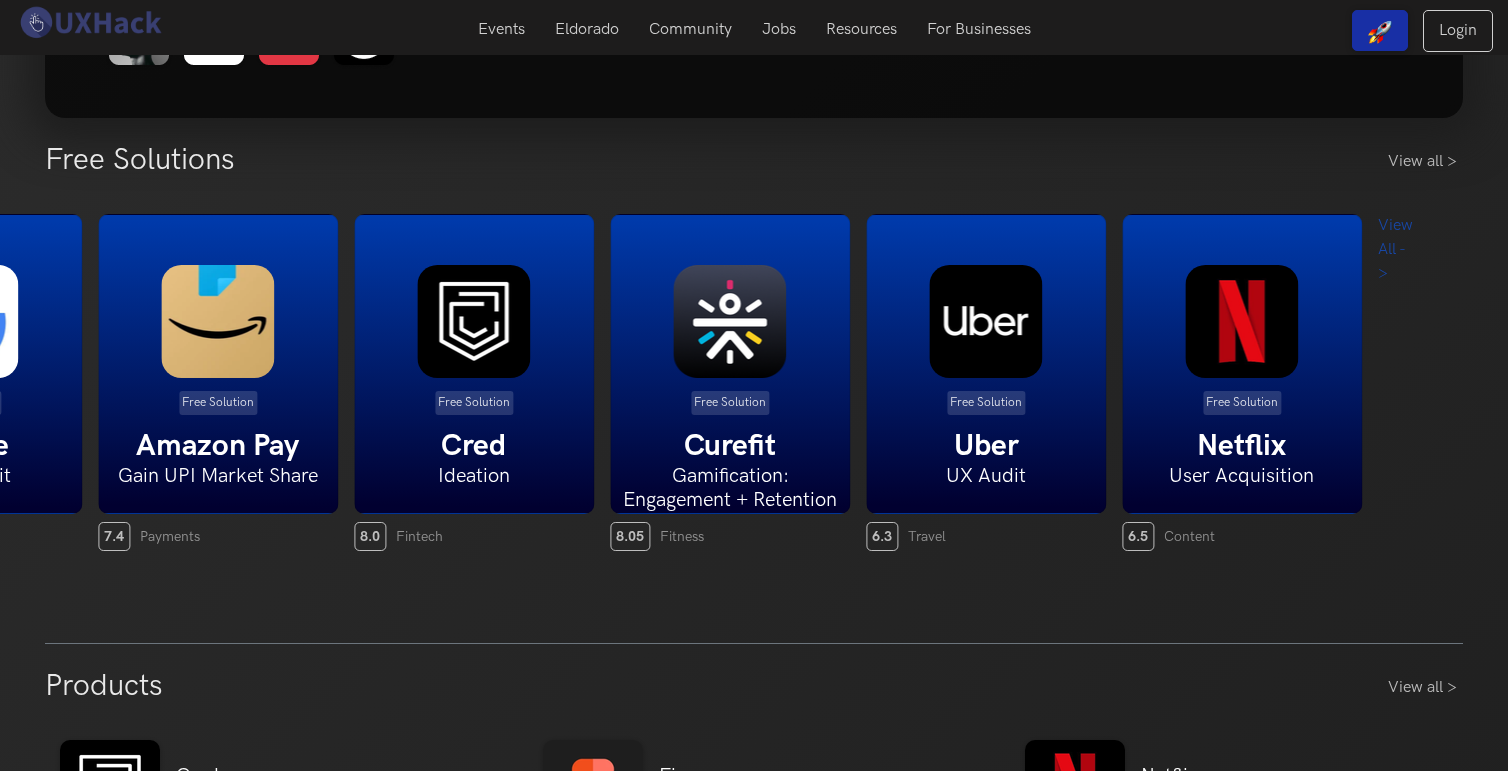 scroll, scrollTop: 0, scrollLeft: 0, axis: both 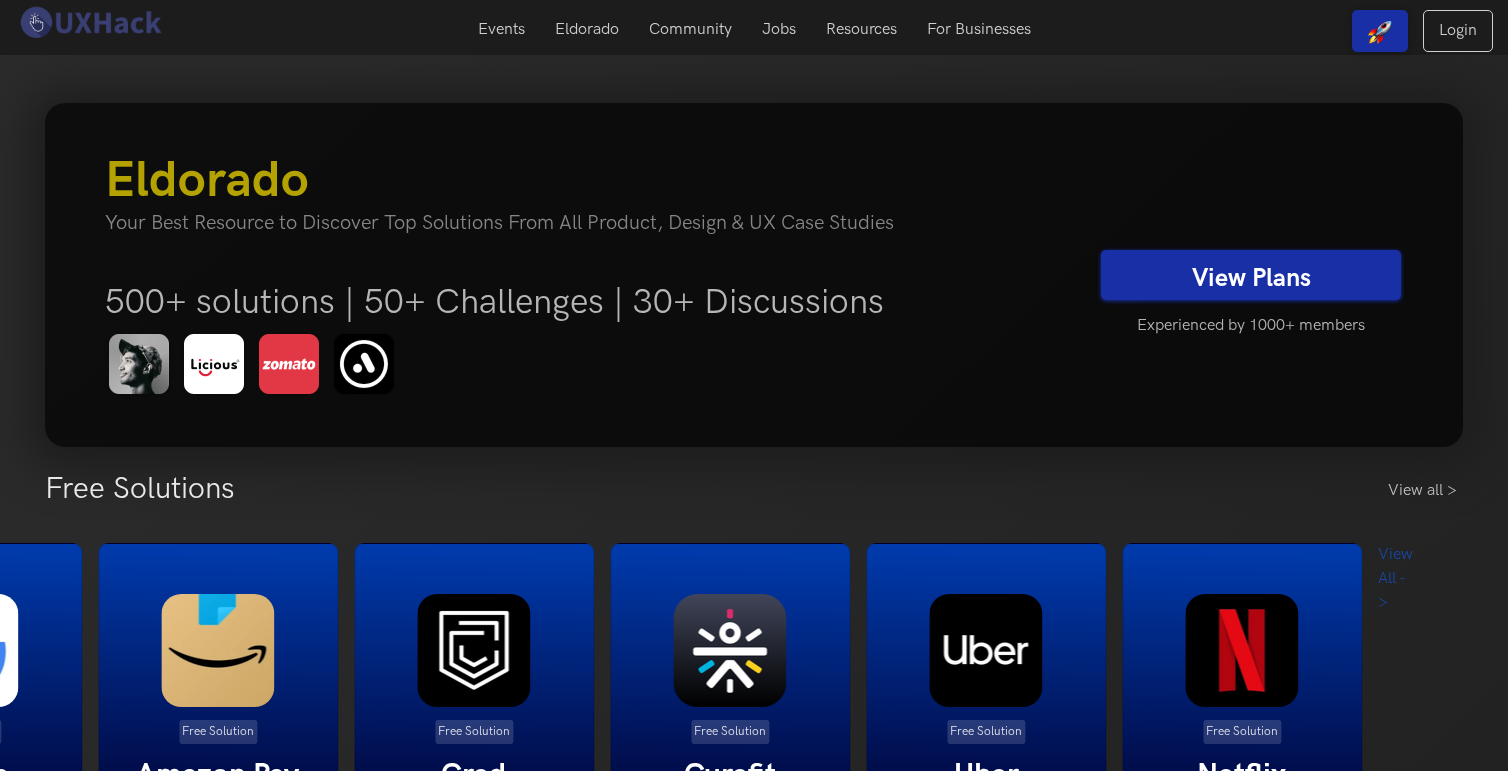 click on "View Plans" at bounding box center [1251, 275] 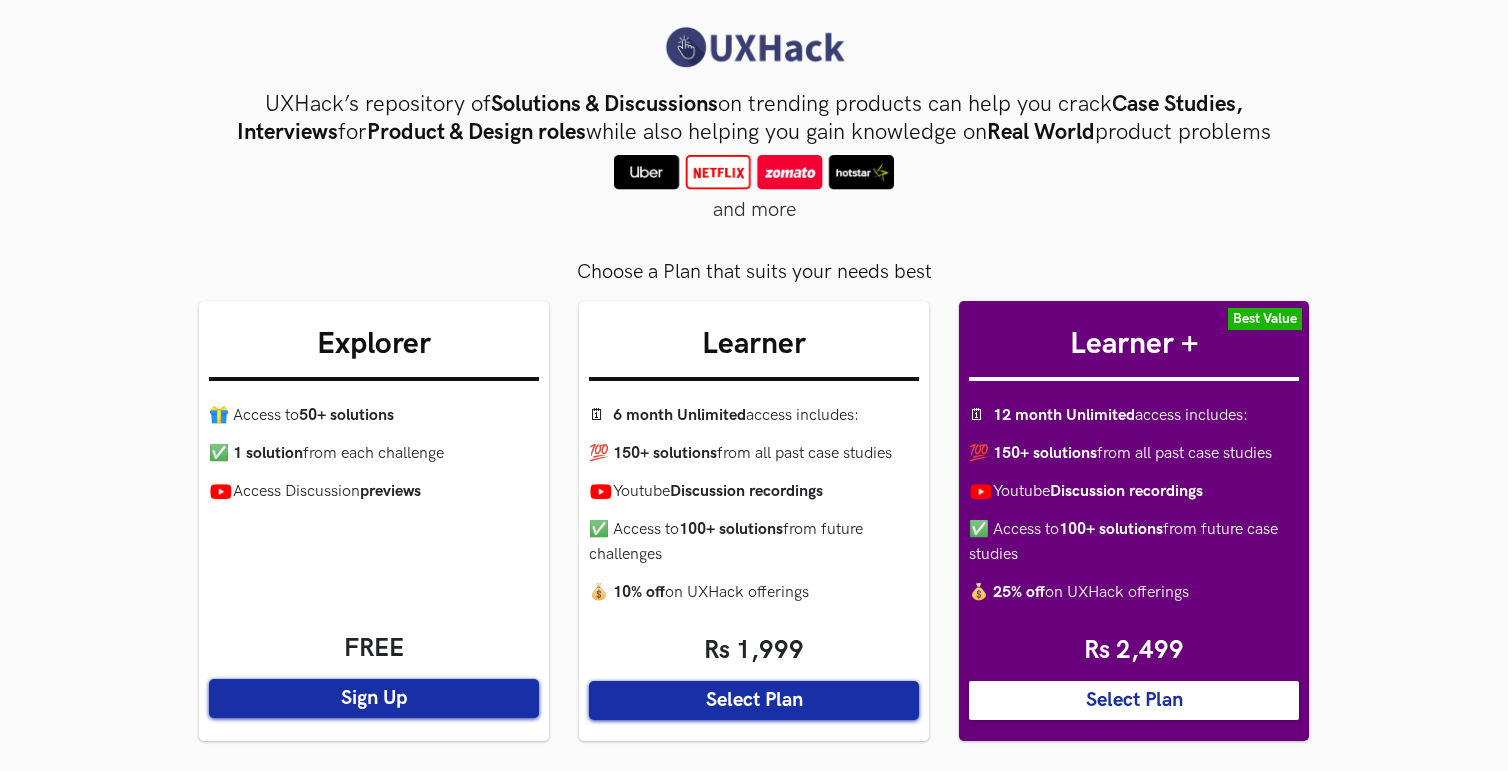 scroll, scrollTop: 0, scrollLeft: 0, axis: both 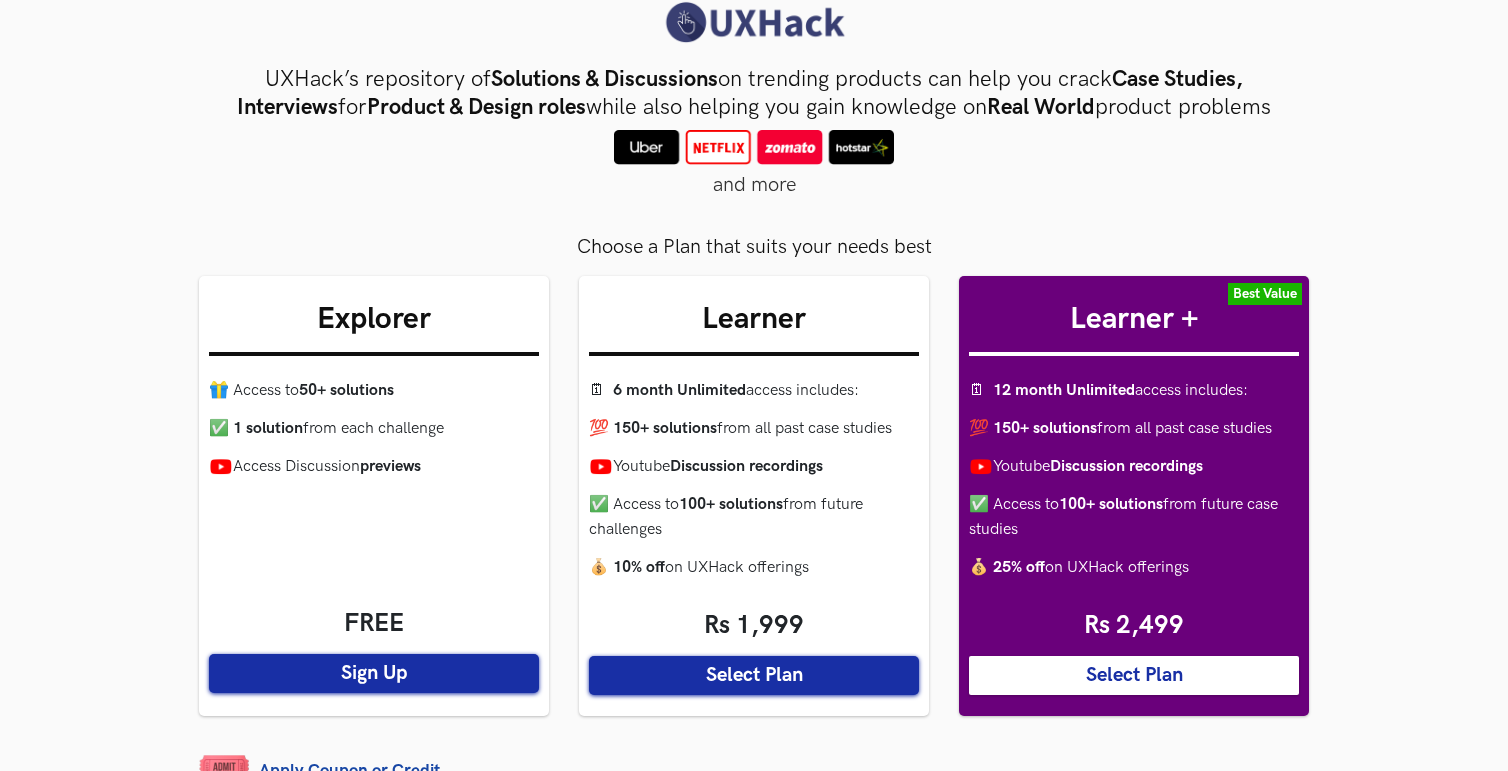 click on "UXHack’s repository of  Solutions & Discussions  on trending products can help you crack  Case Studies, Interviews  for  Product & Design roles  while also helping you gain knowledge on  Real World  product problems" at bounding box center [754, 94] 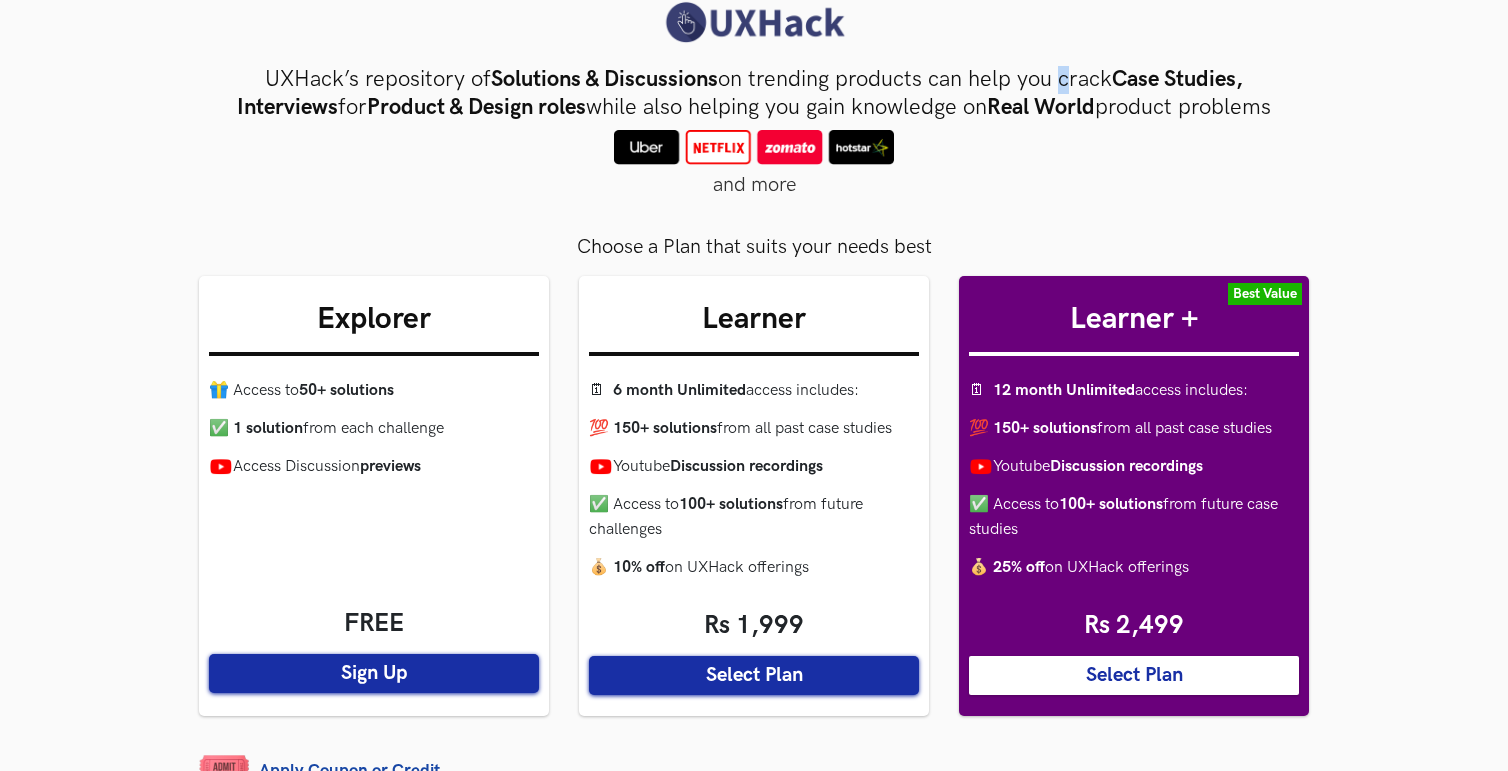 click on "UXHack’s repository of  Solutions & Discussions  on trending products can help you crack  Case Studies, Interviews  for  Product & Design roles  while also helping you gain knowledge on  Real World  product problems" at bounding box center (754, 94) 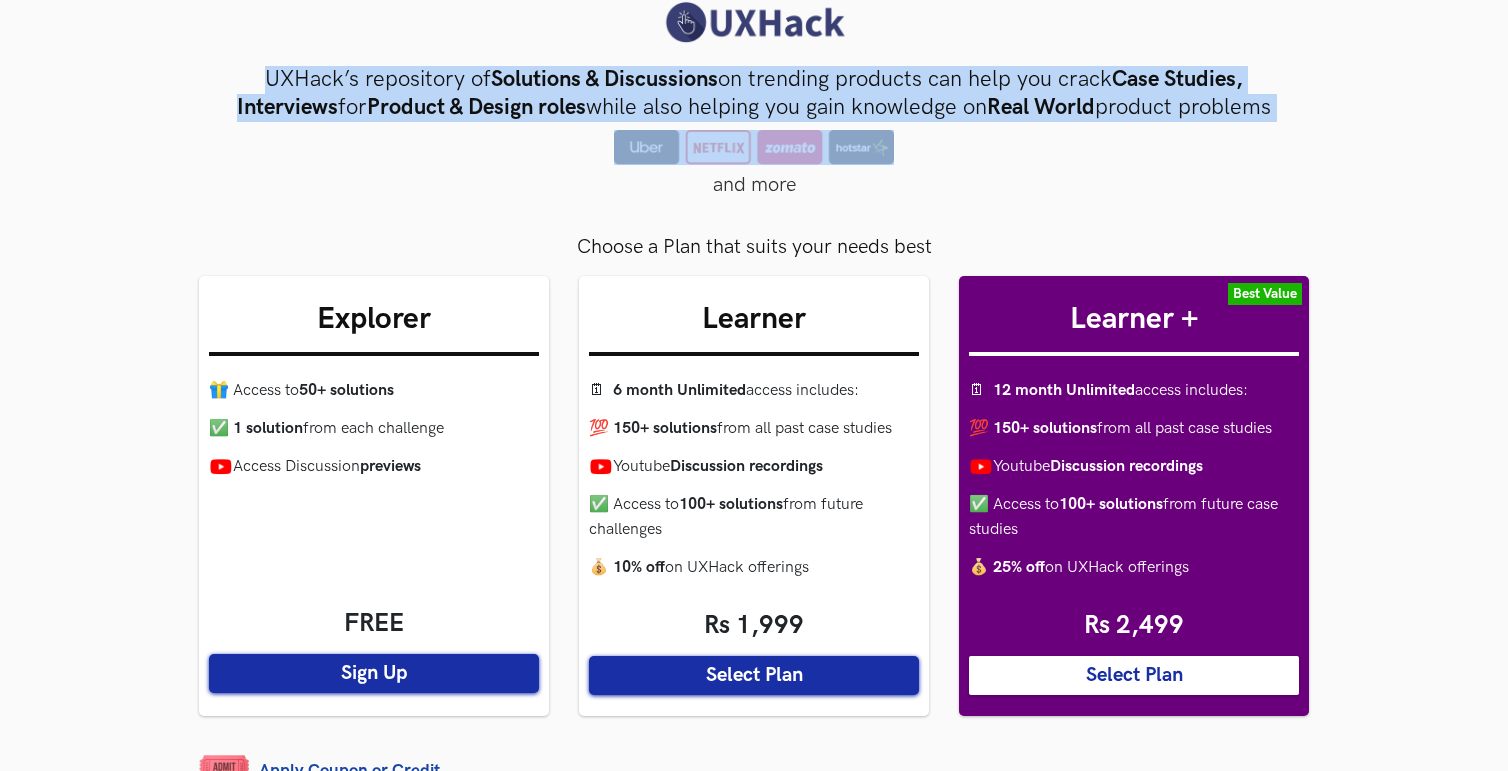 click on "UXHack’s repository of  Solutions & Discussions  on trending products can help you crack  Case Studies, Interviews  for  Product & Design roles  while also helping you gain knowledge on  Real World  product problems" at bounding box center [754, 94] 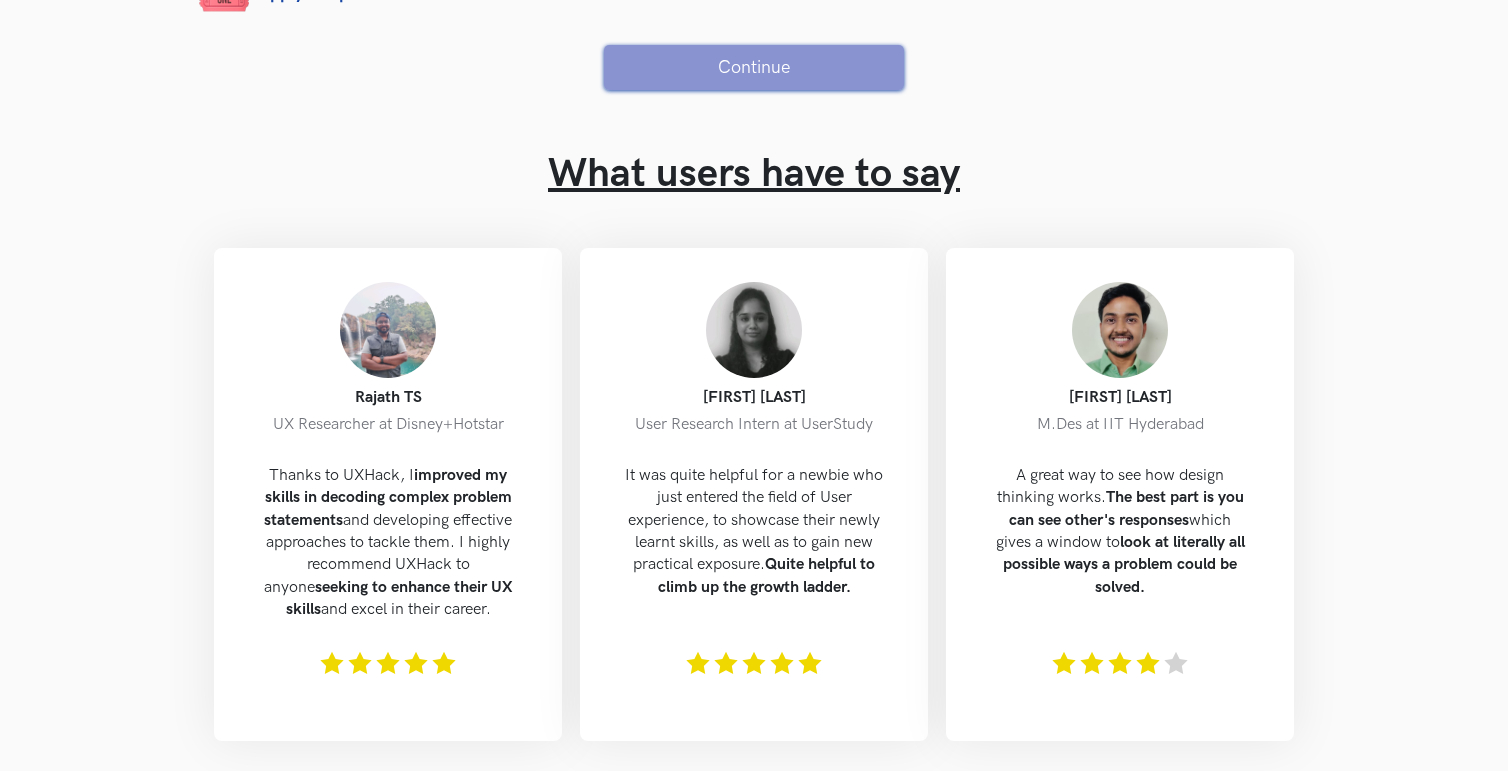 scroll, scrollTop: 0, scrollLeft: 0, axis: both 